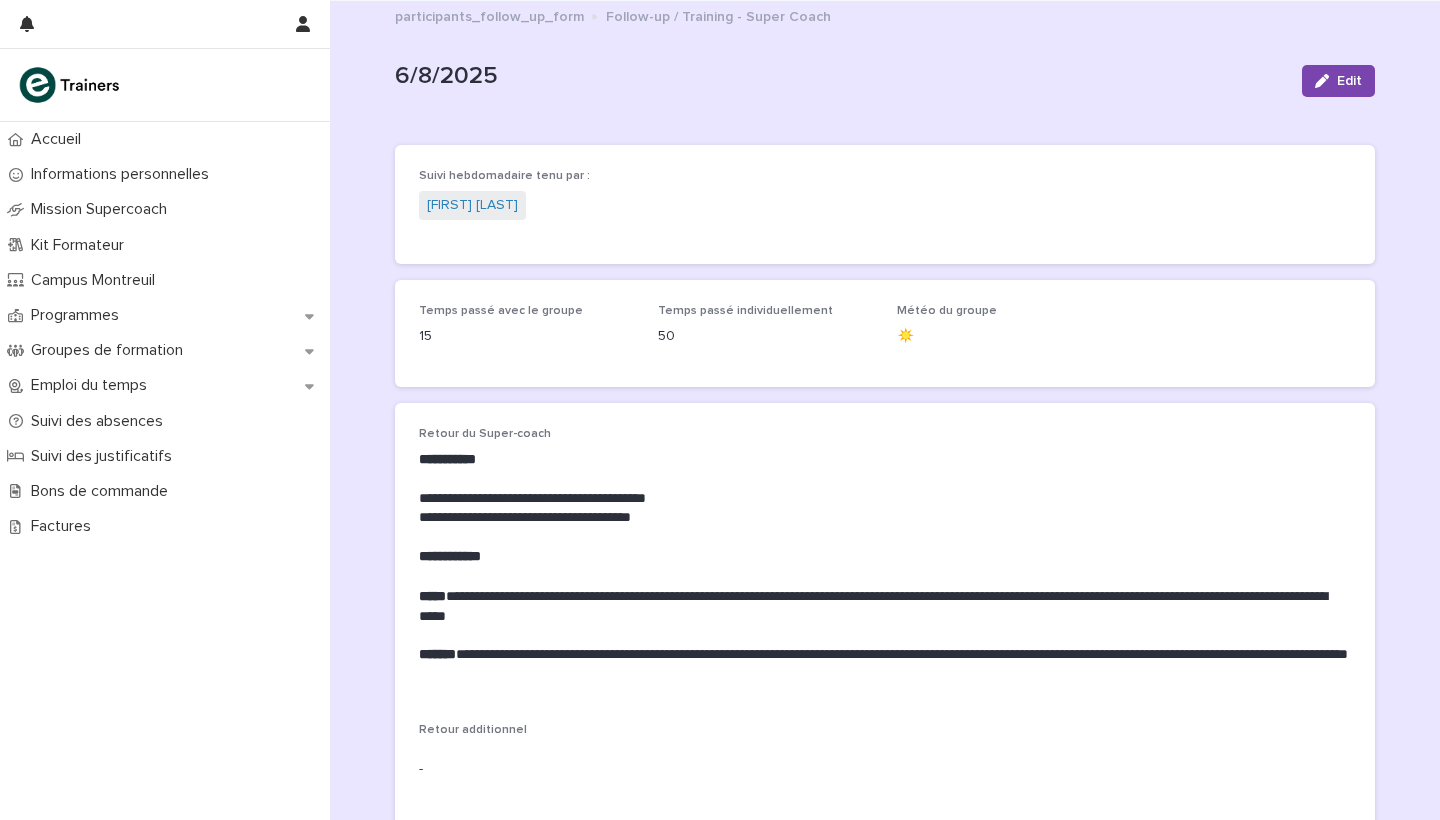 scroll, scrollTop: 0, scrollLeft: 0, axis: both 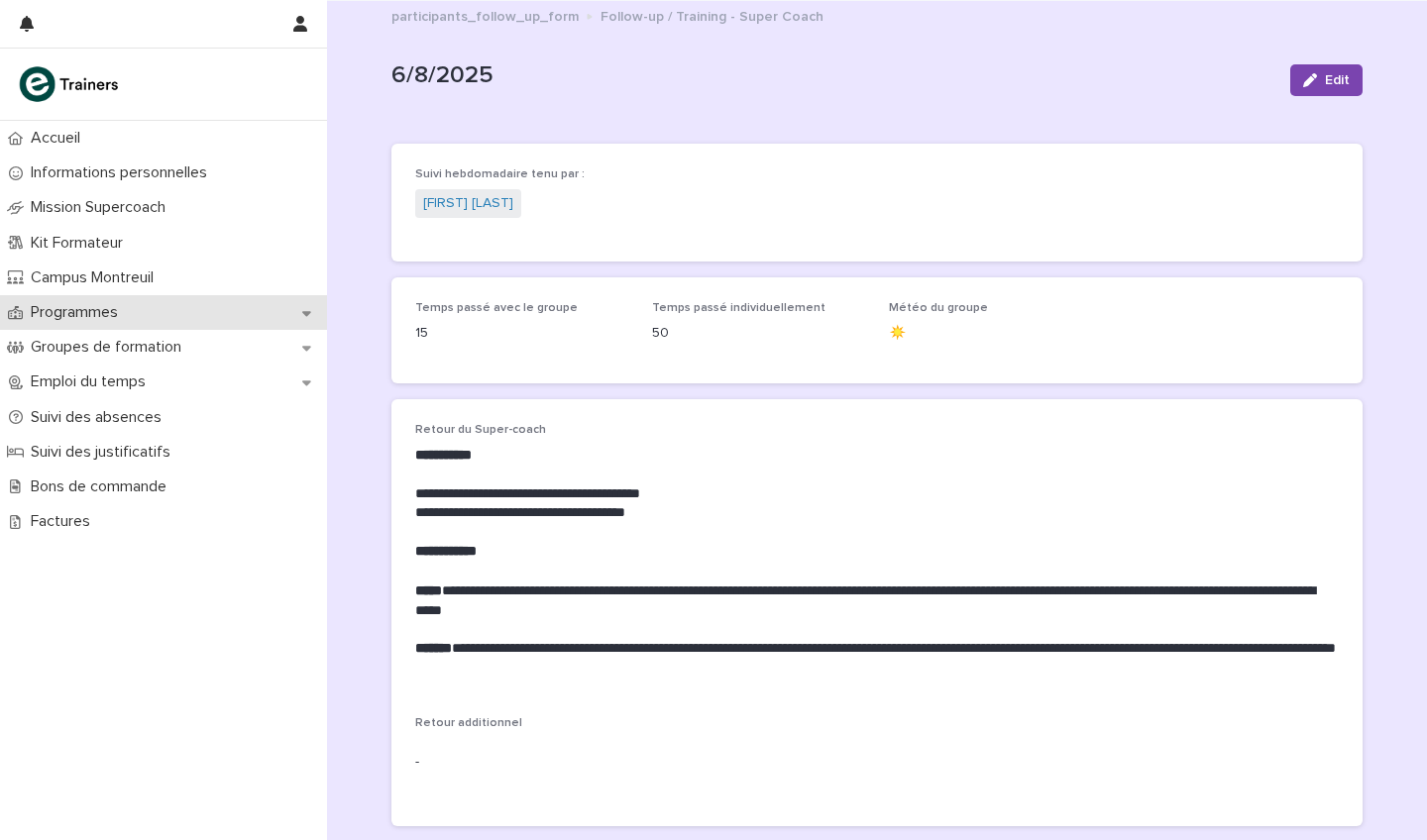 click on "Programmes" at bounding box center [78, 312] 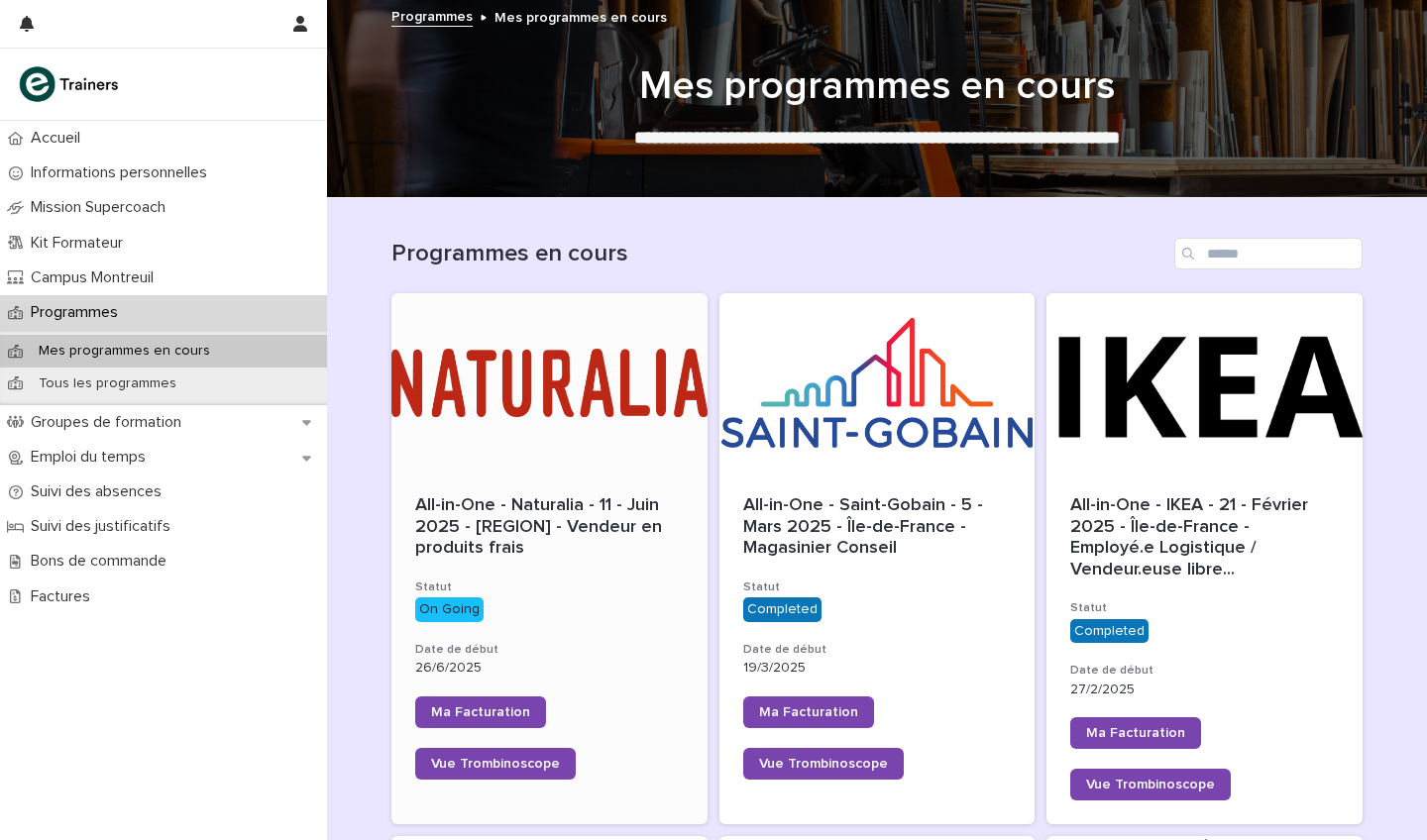 click at bounding box center [549, 382] 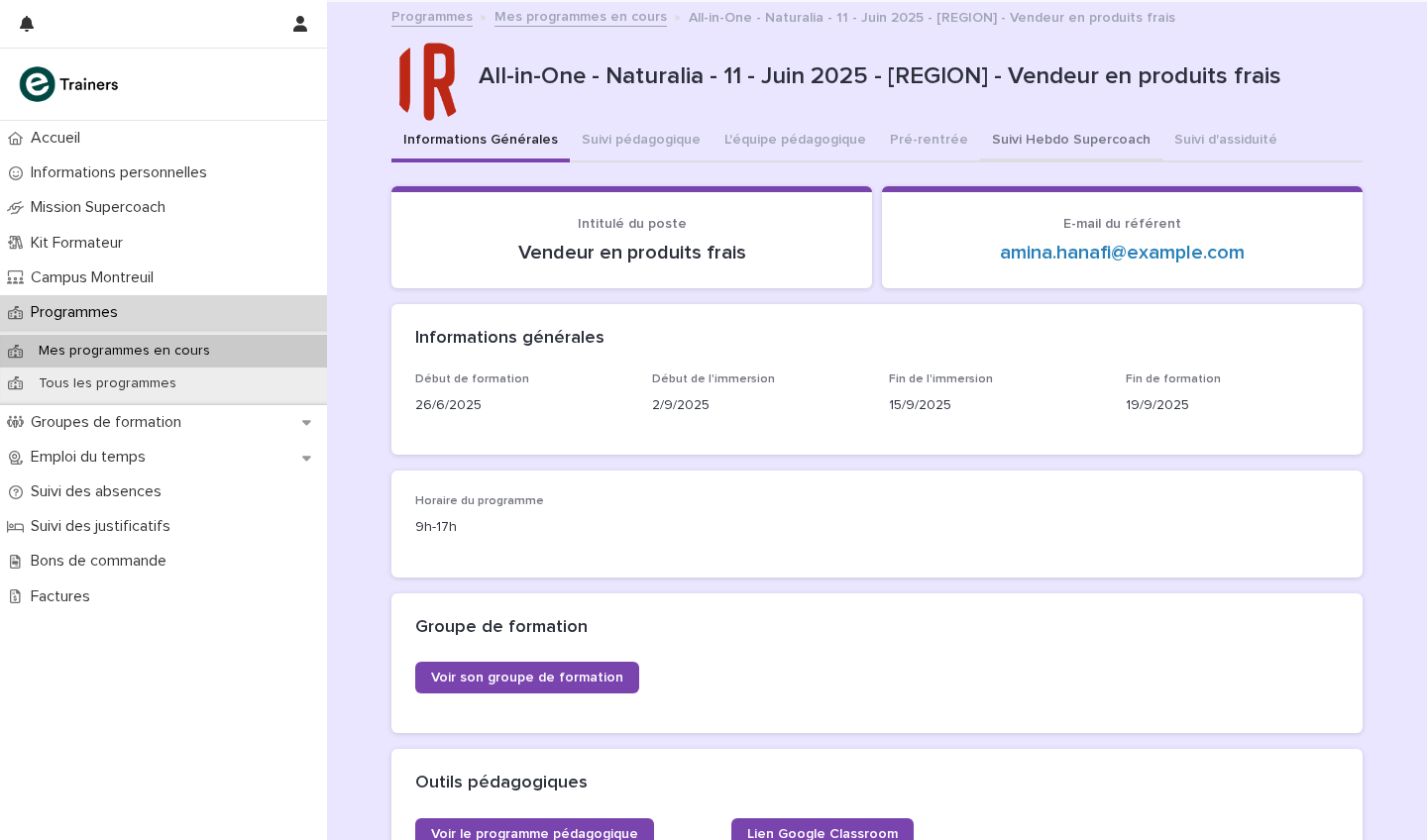 scroll, scrollTop: 0, scrollLeft: 0, axis: both 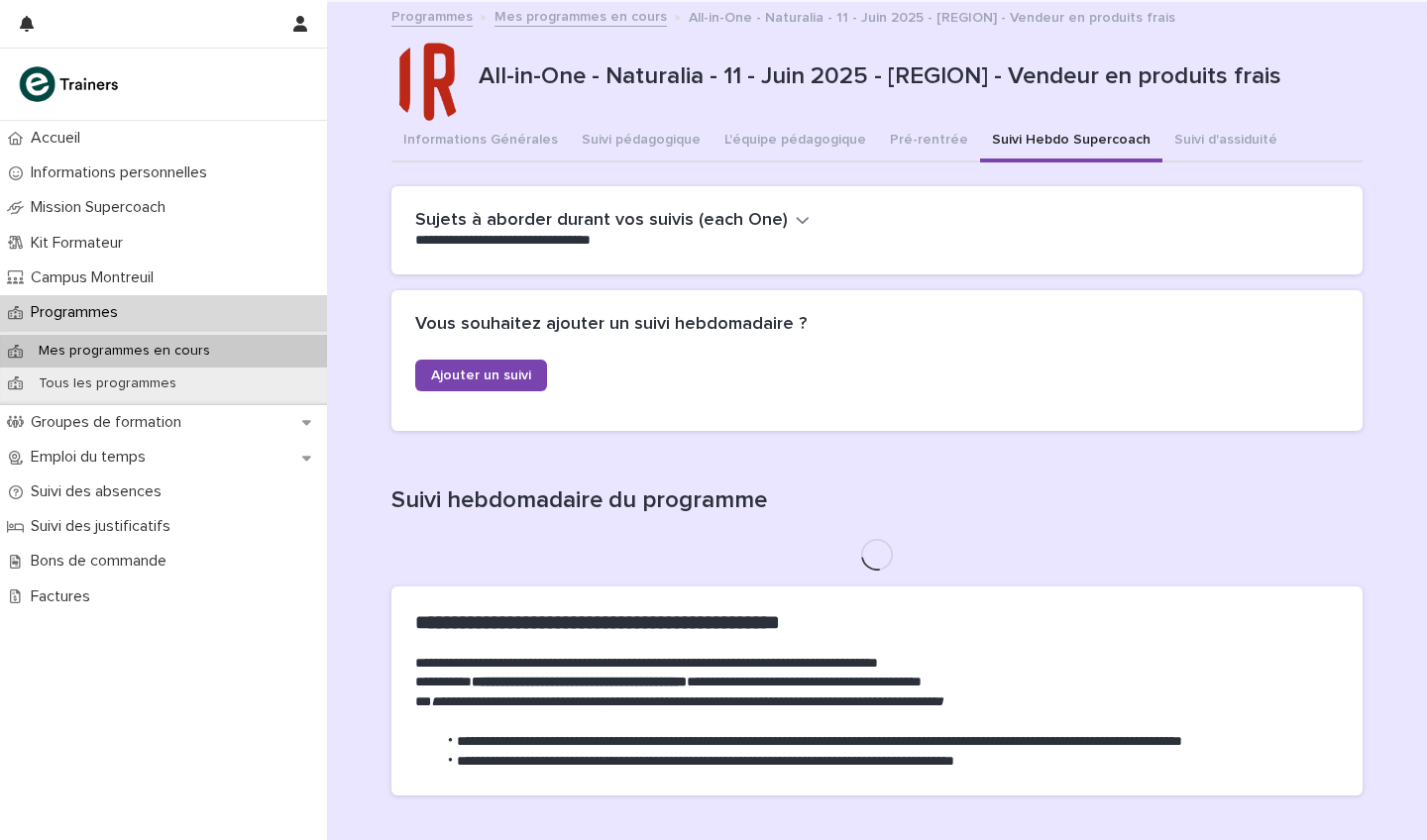 click on "Suivi Hebdo Supercoach" at bounding box center [1071, 142] 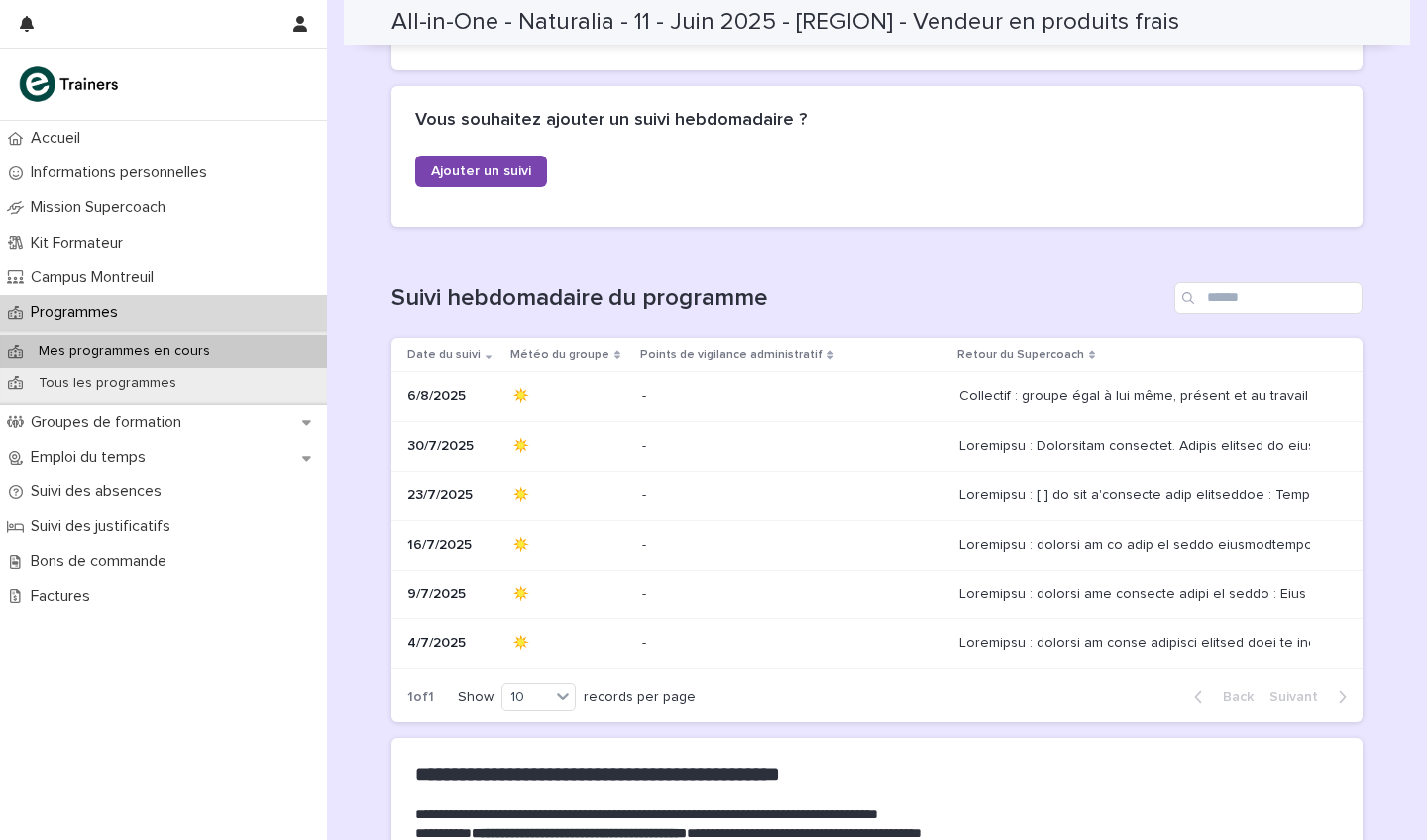 scroll, scrollTop: 211, scrollLeft: 0, axis: vertical 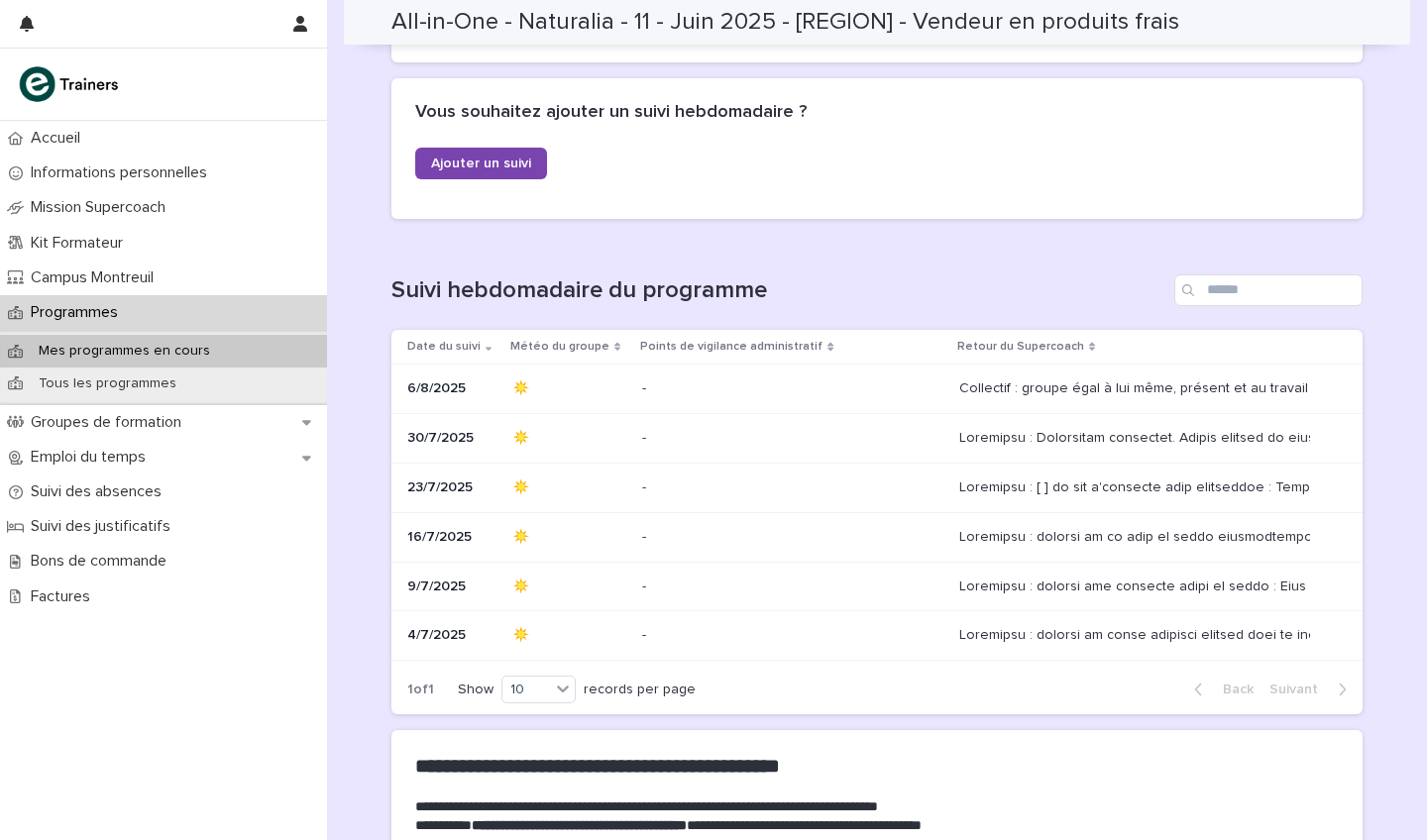 click on "30/7/2025" at bounding box center (452, 438) 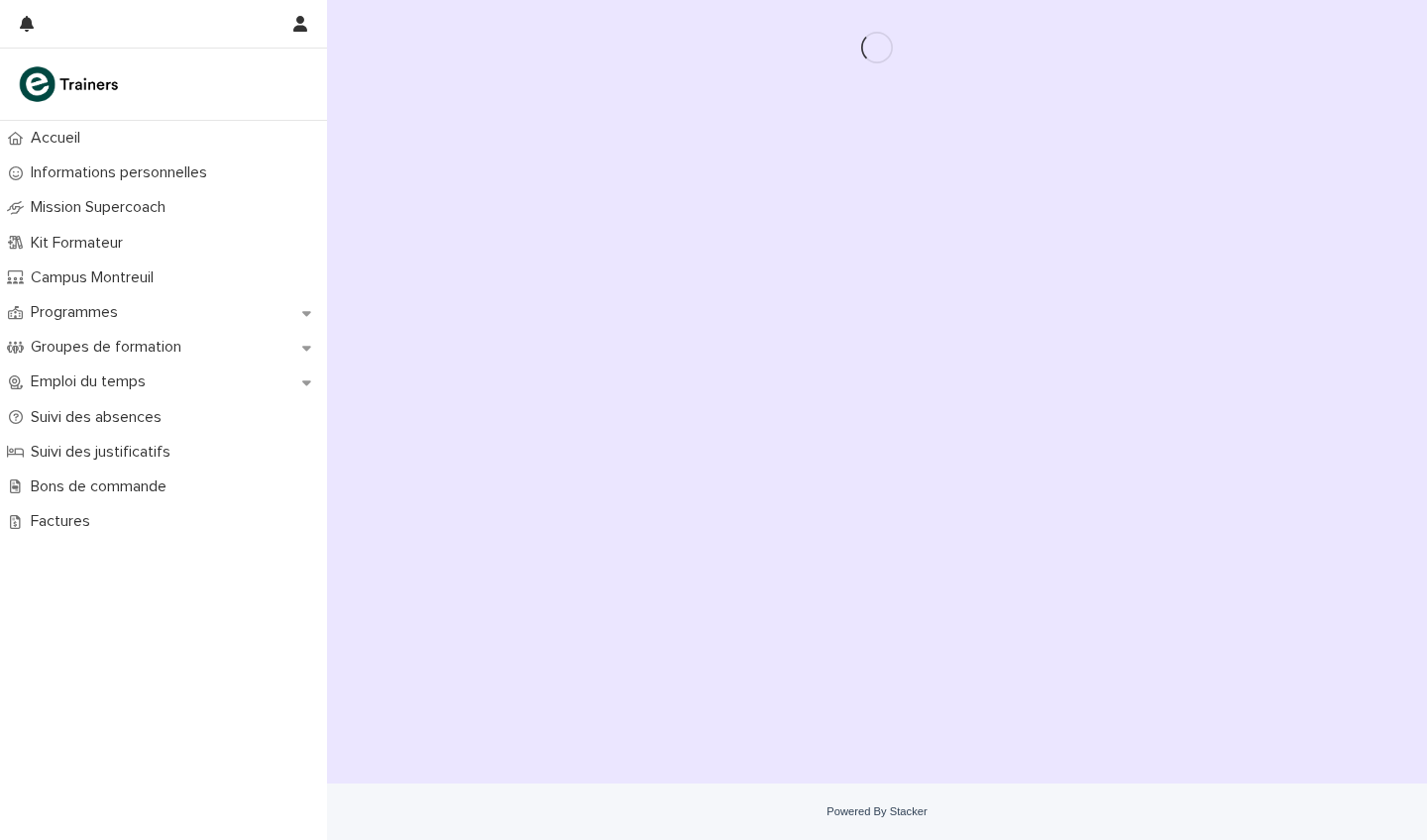 scroll, scrollTop: 0, scrollLeft: 0, axis: both 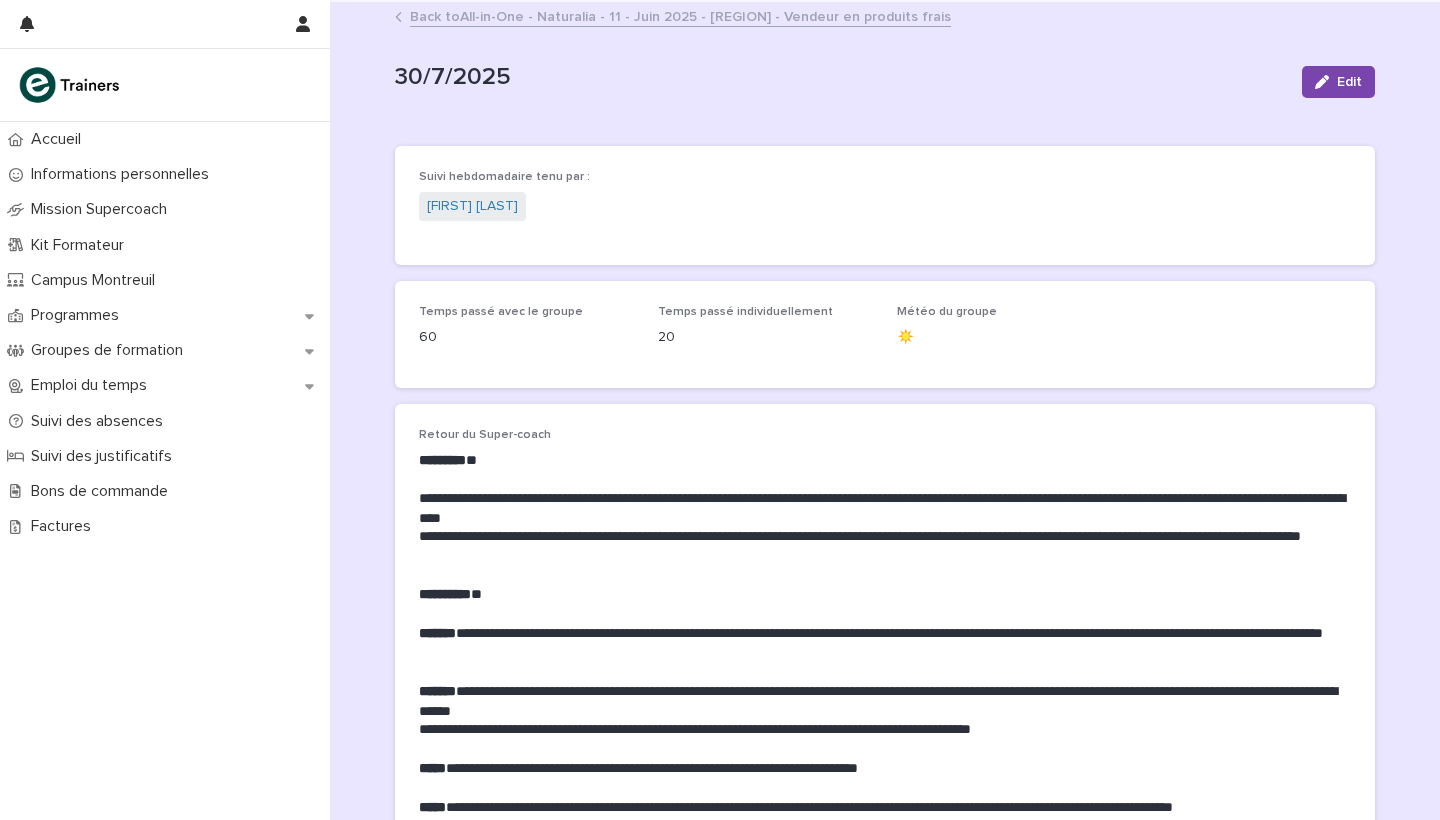 click on "Back to  All-in-One - Naturalia - 11 - Juin 2025 - [REGION] - Vendeur en produits frais" at bounding box center [680, 15] 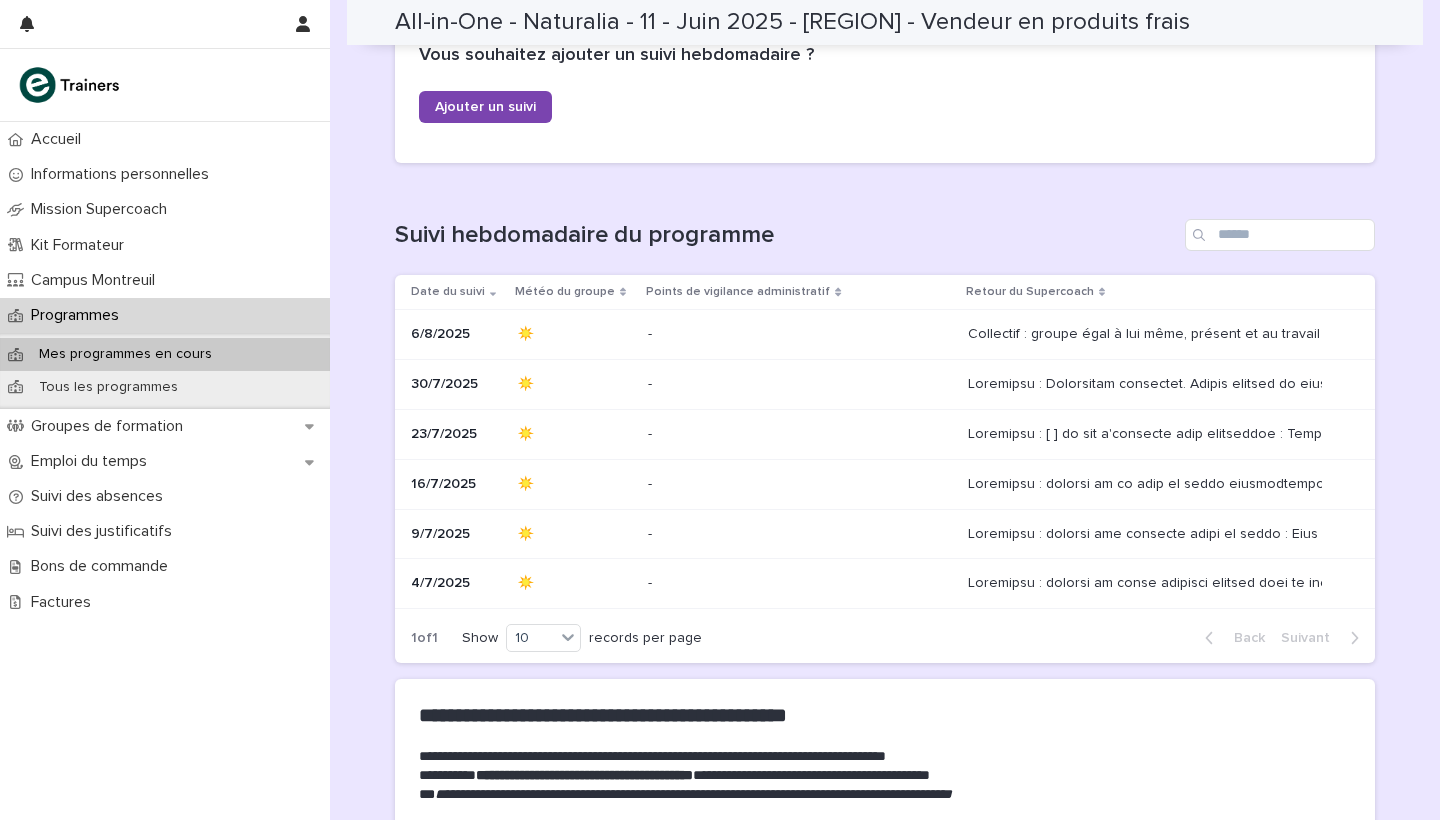 scroll, scrollTop: 272, scrollLeft: 0, axis: vertical 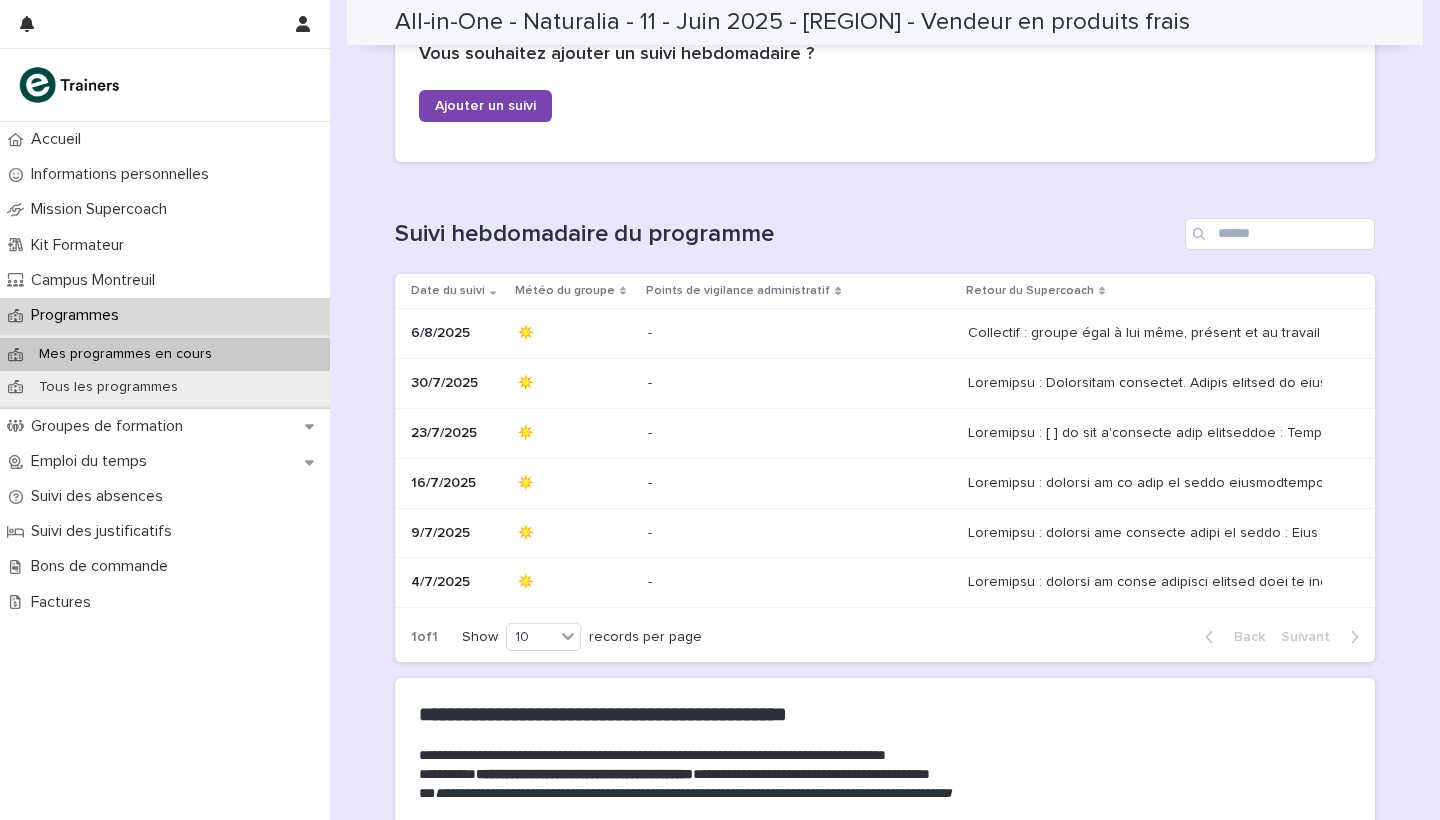 click on "- -" at bounding box center [799, 333] 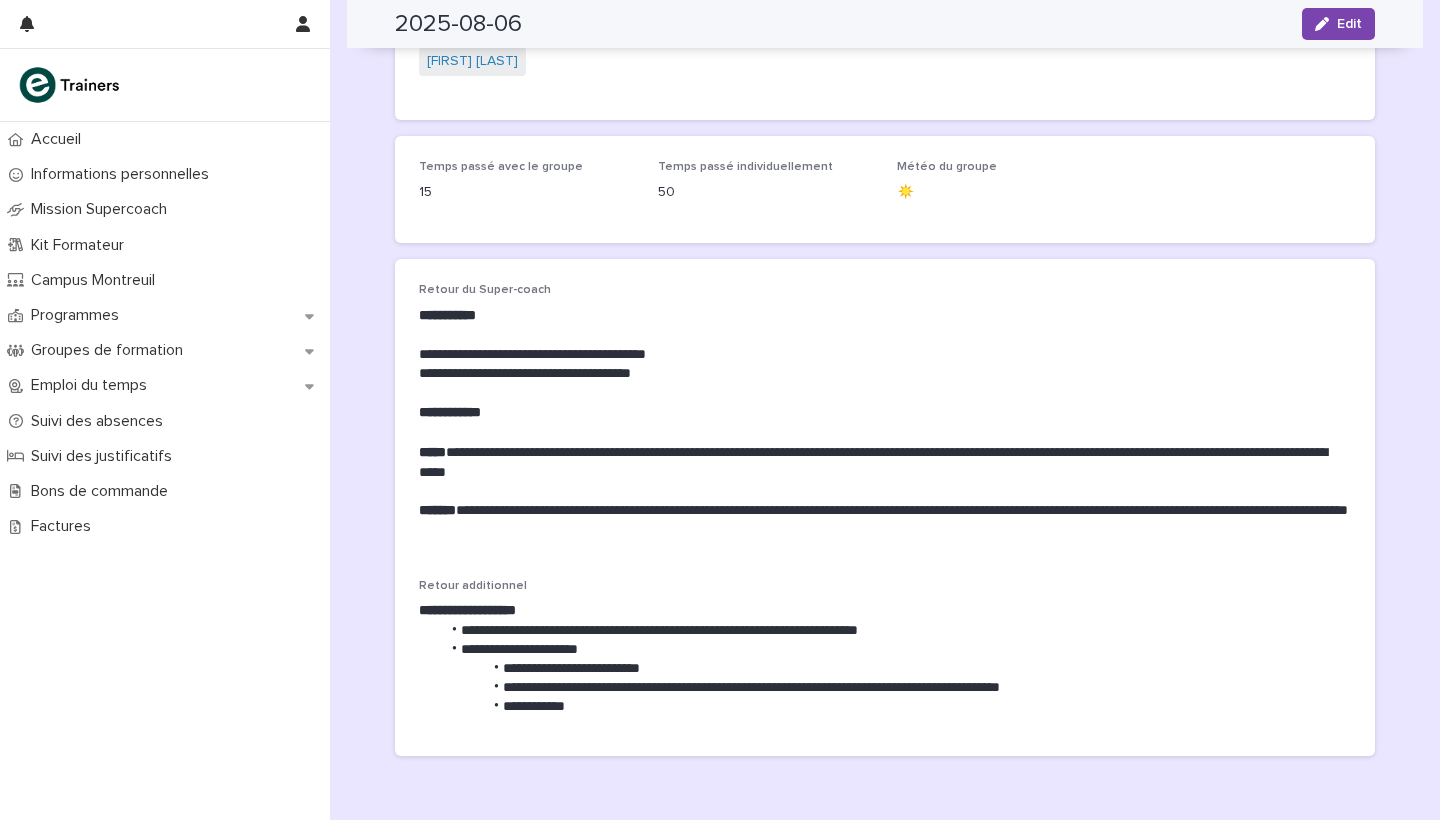 scroll, scrollTop: 111, scrollLeft: 0, axis: vertical 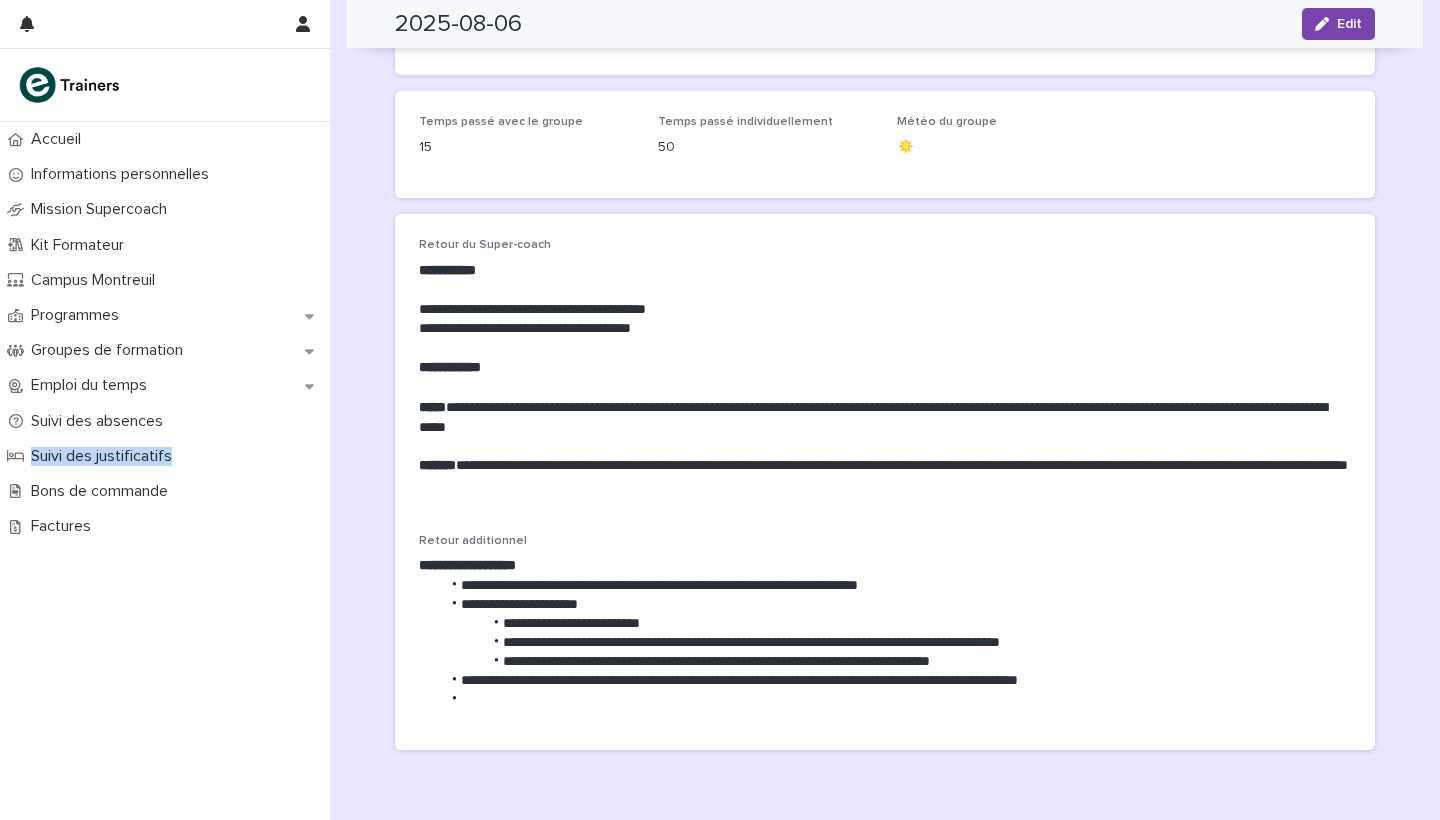 click at bounding box center (885, 290) 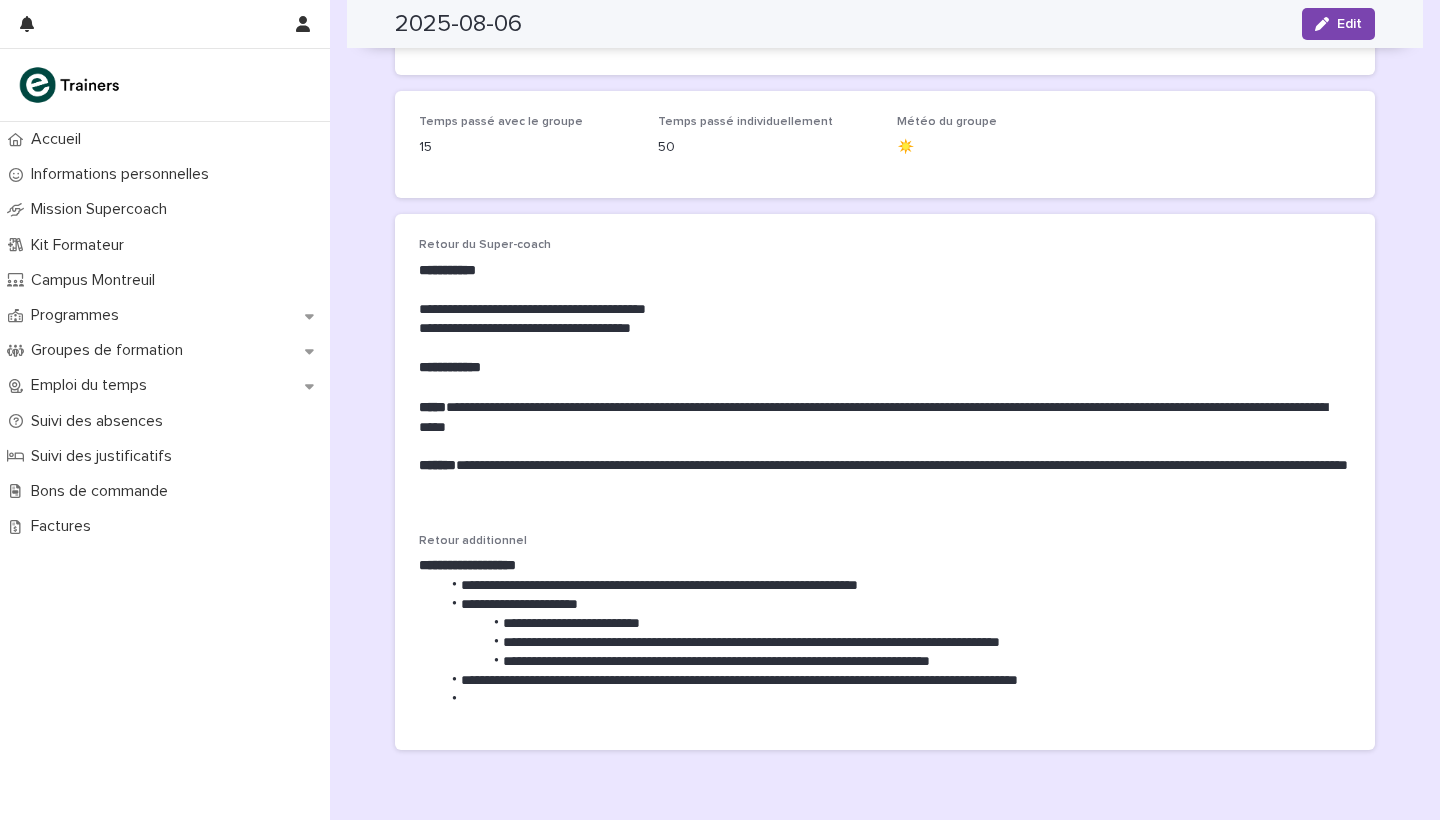click on "**********" at bounding box center [885, 309] 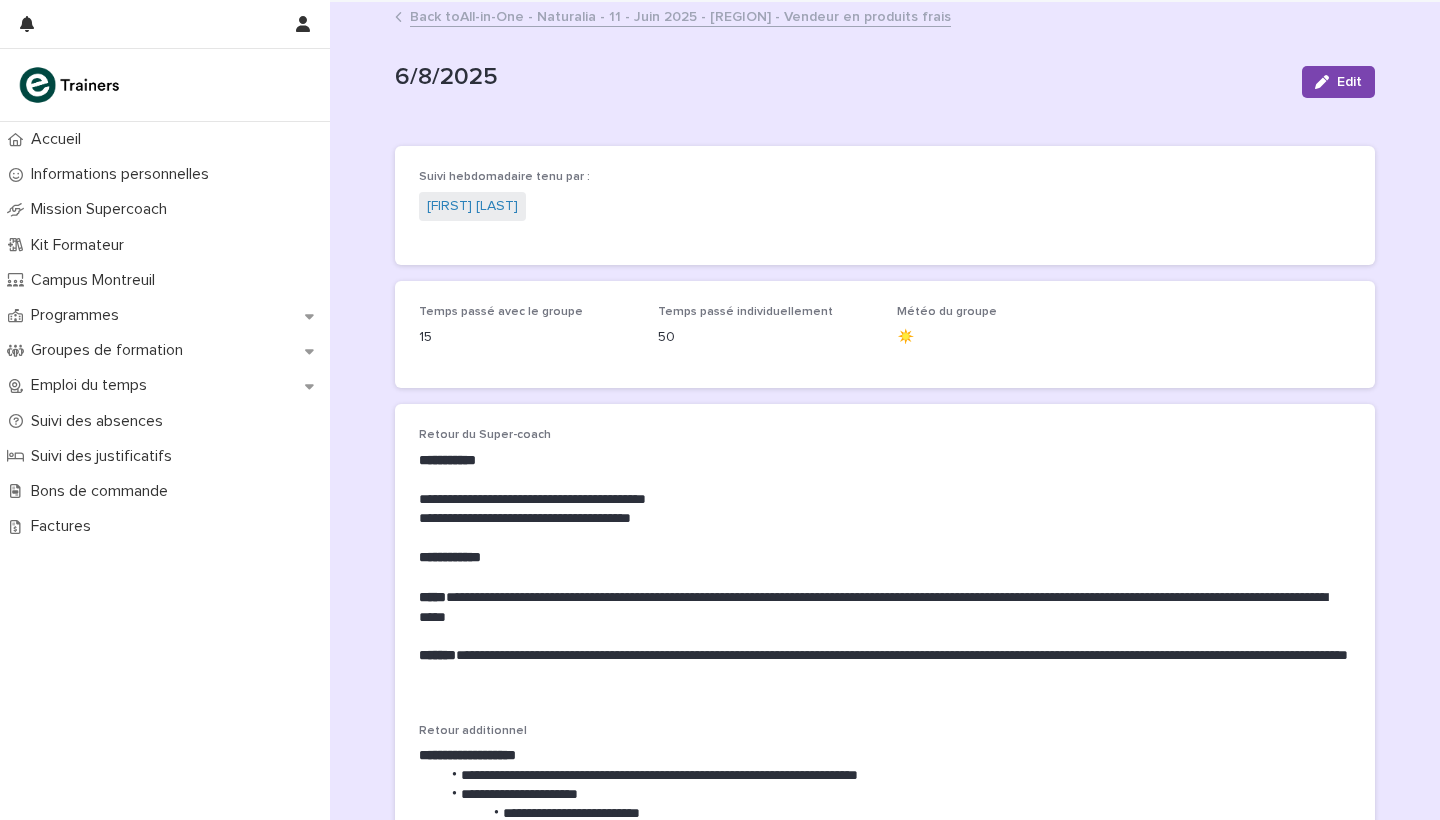 scroll, scrollTop: 0, scrollLeft: 0, axis: both 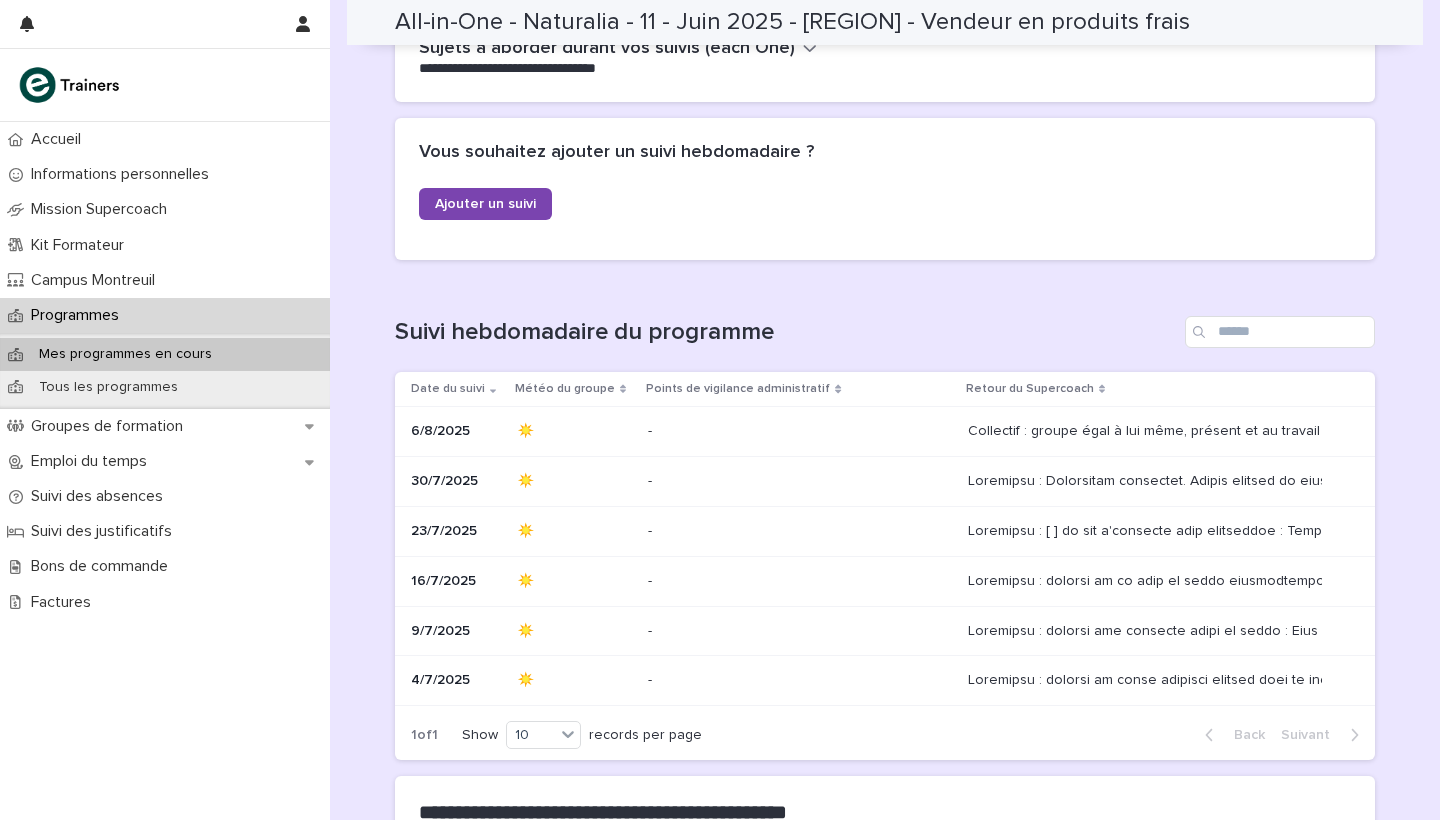 click on "- -" at bounding box center (799, 482) 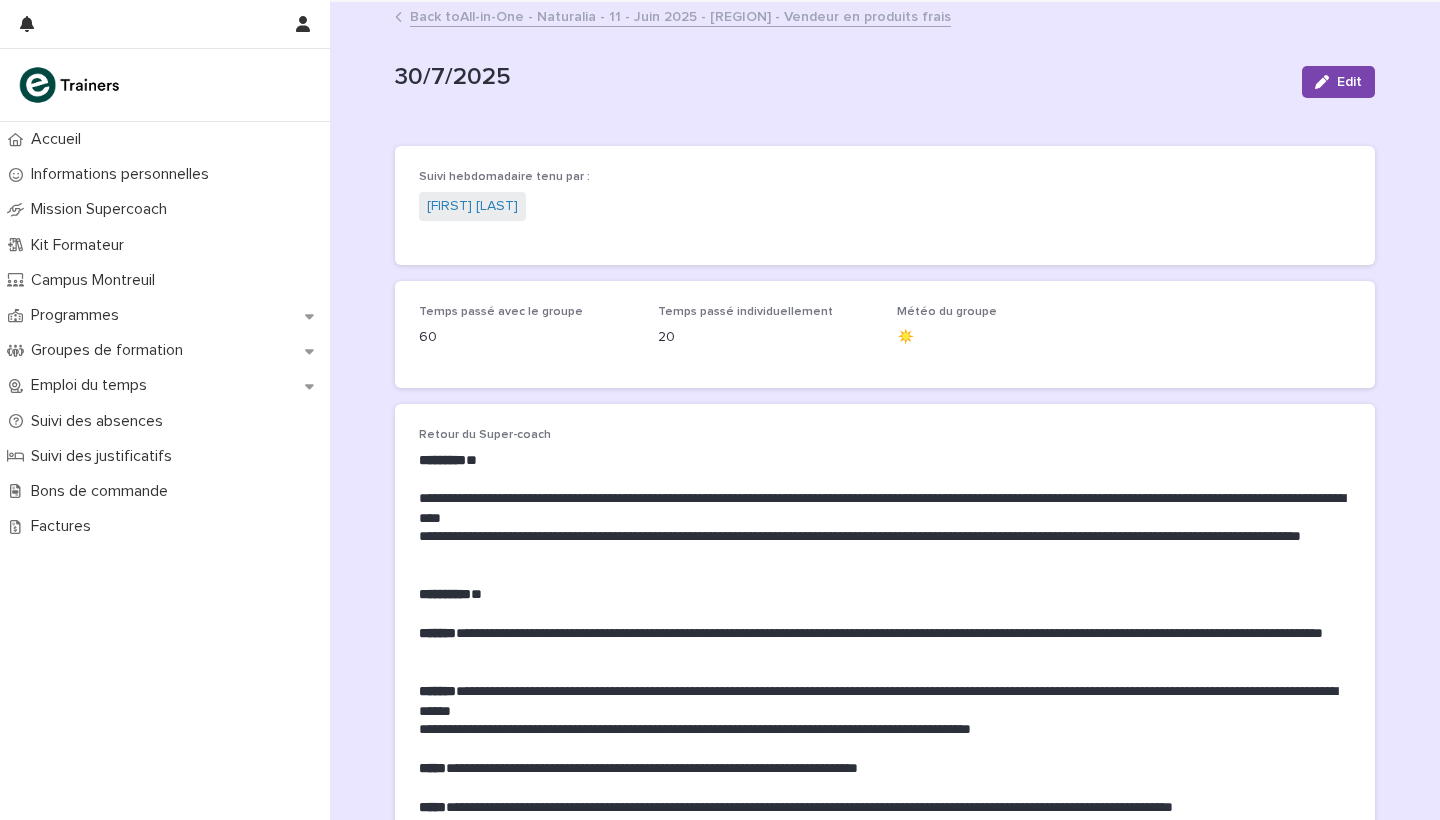 scroll, scrollTop: 0, scrollLeft: 0, axis: both 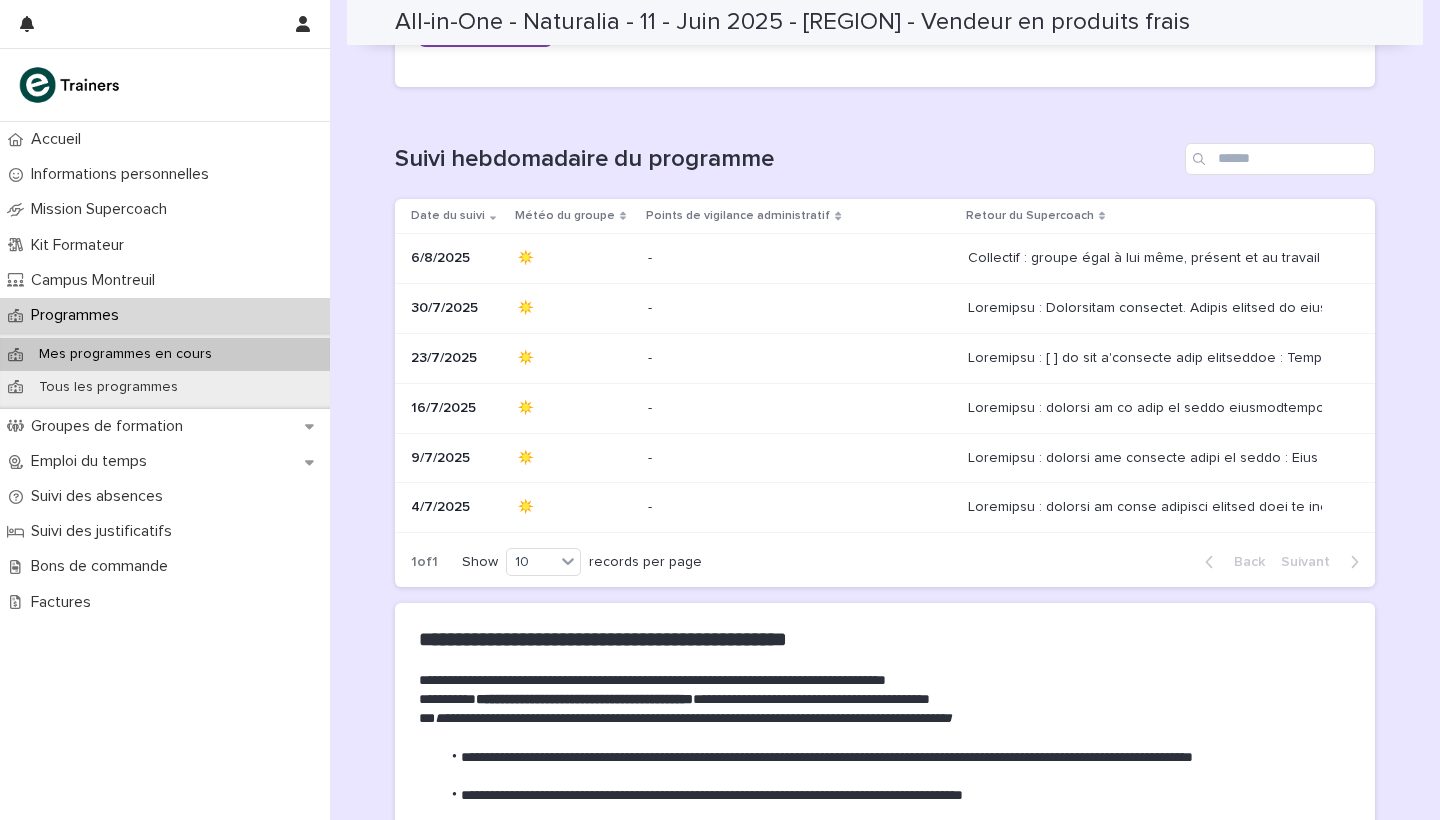 click at bounding box center [799, 258] 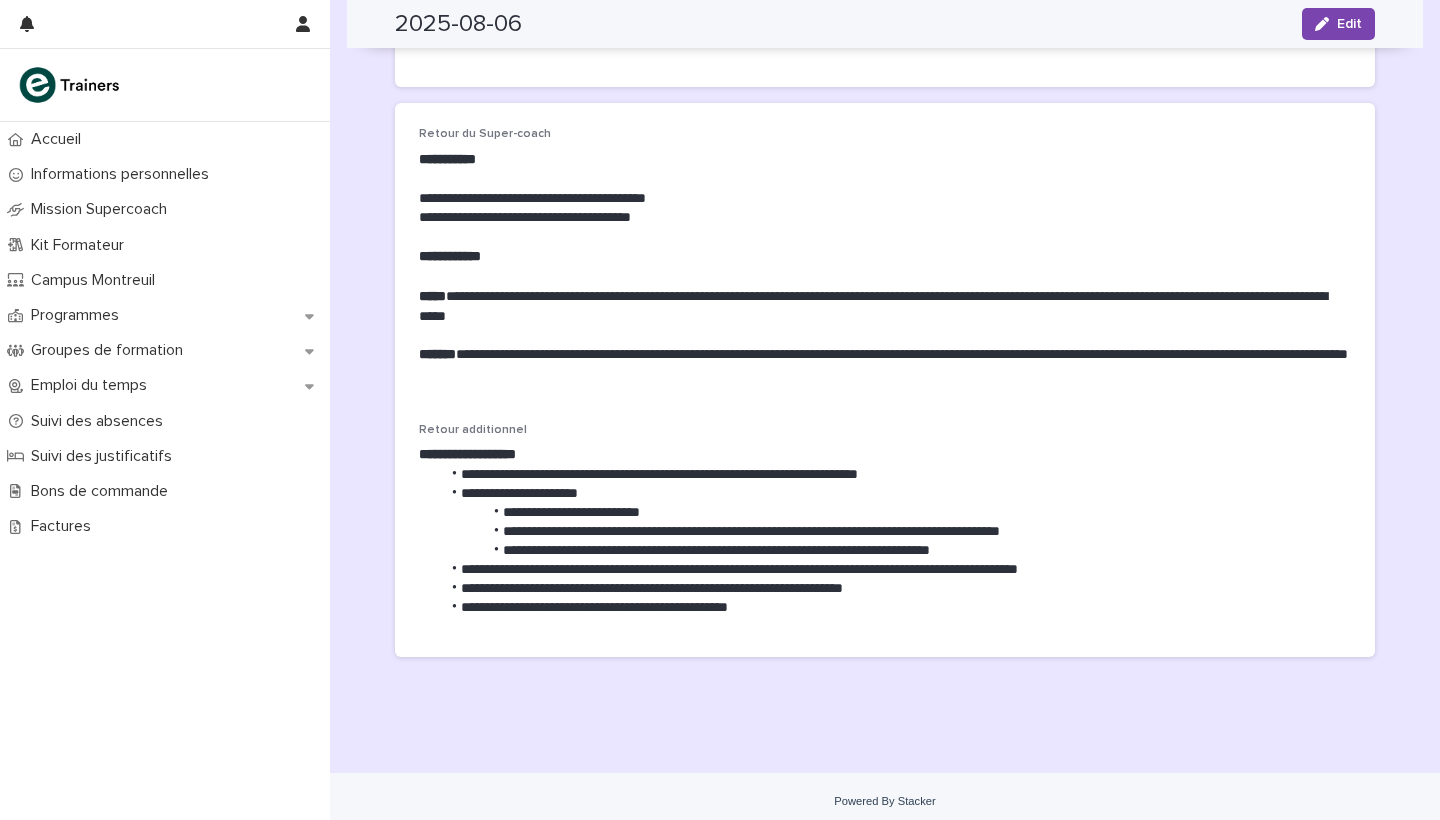 scroll, scrollTop: 300, scrollLeft: 0, axis: vertical 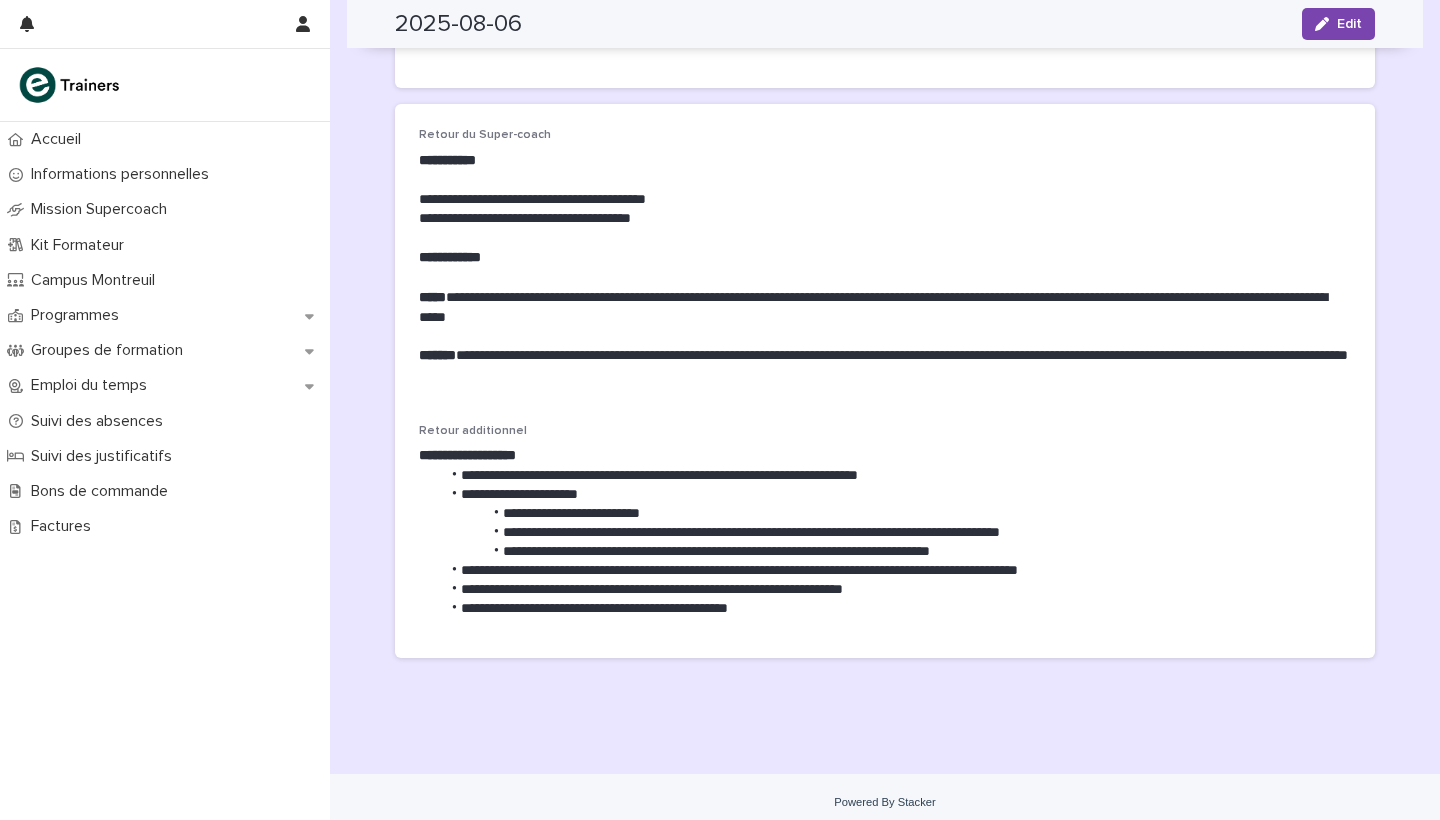 click on "**********" at bounding box center (885, 307) 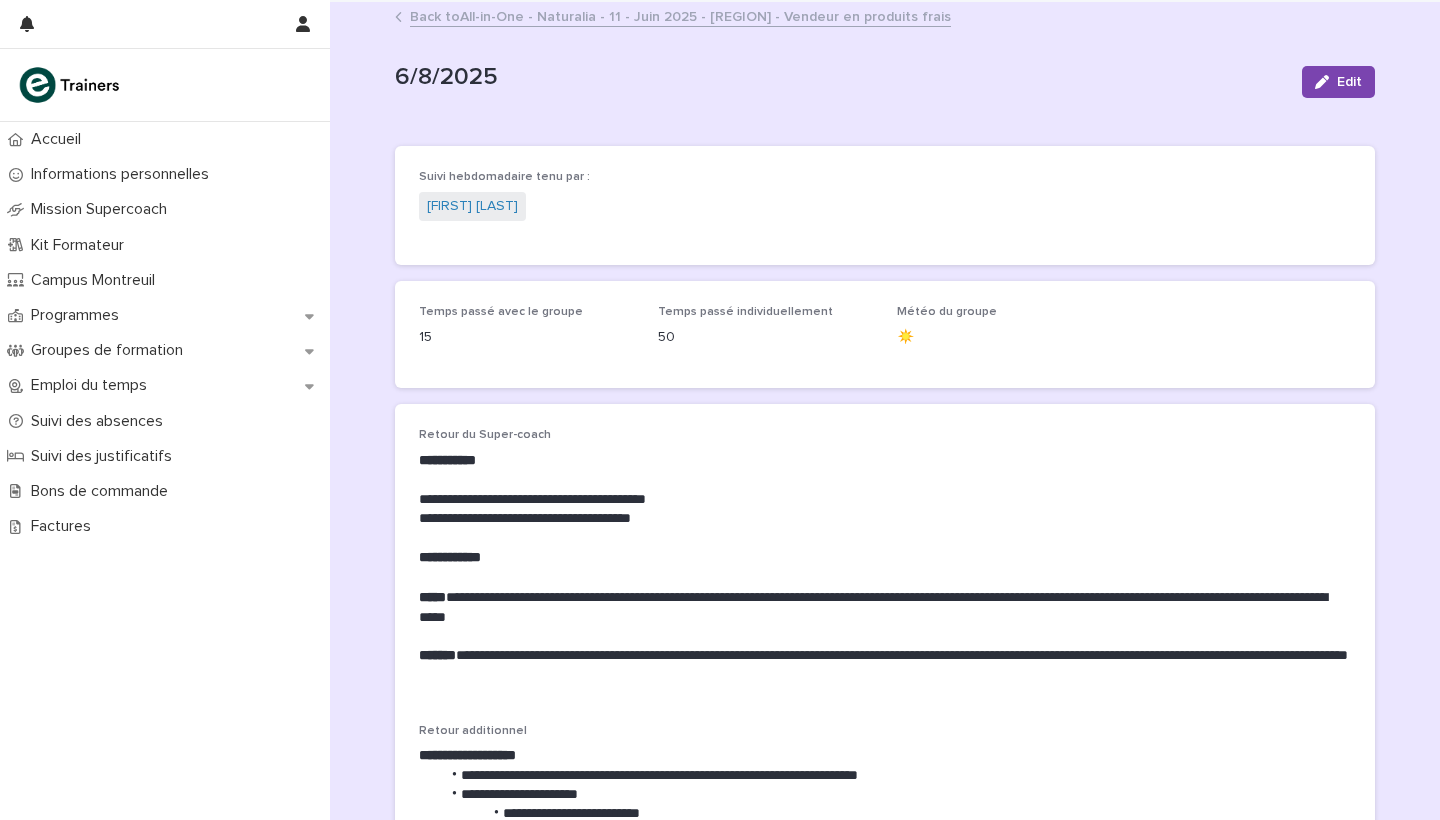 scroll, scrollTop: 0, scrollLeft: 0, axis: both 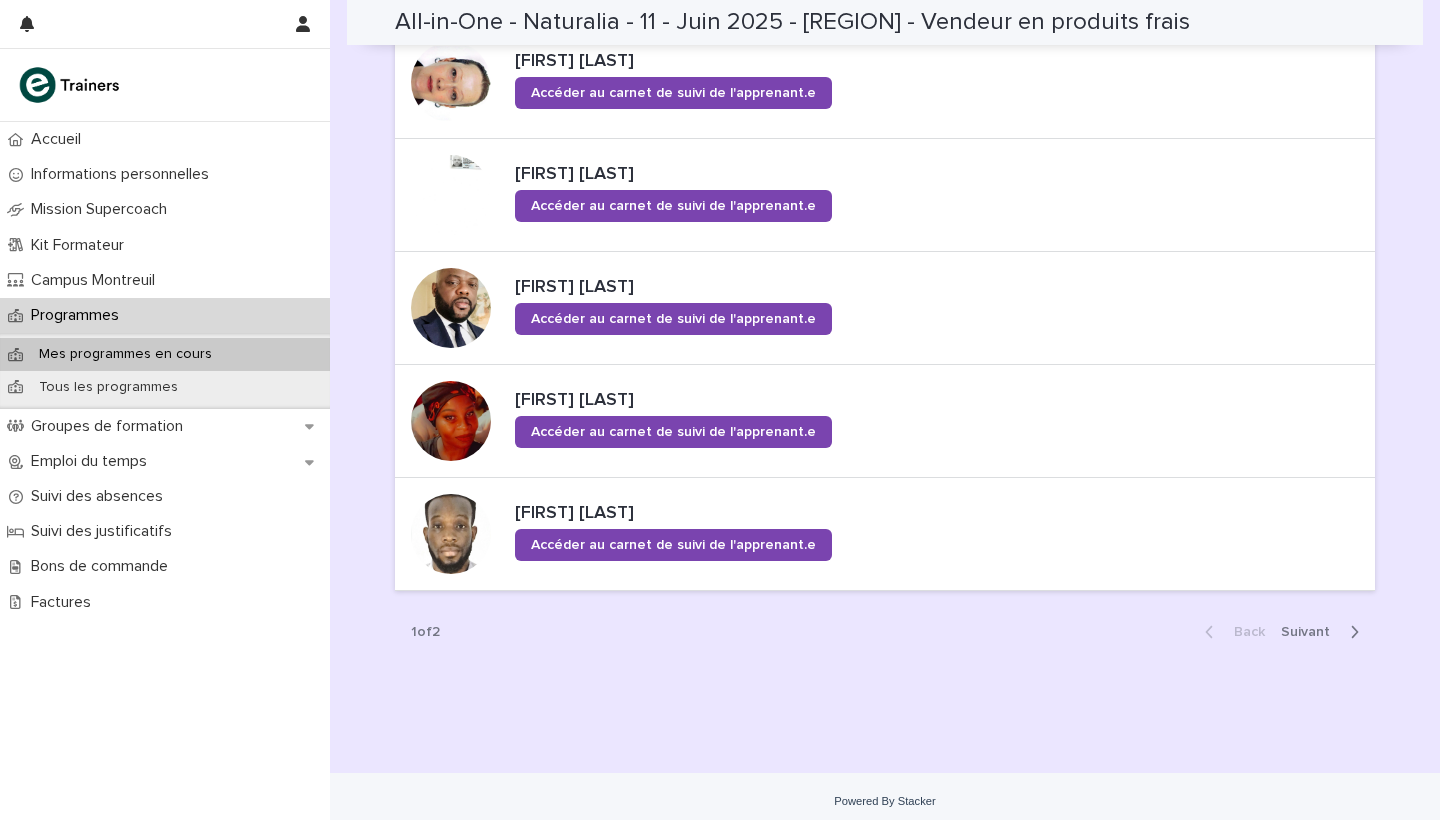 click on "Back Next" at bounding box center (1282, 632) 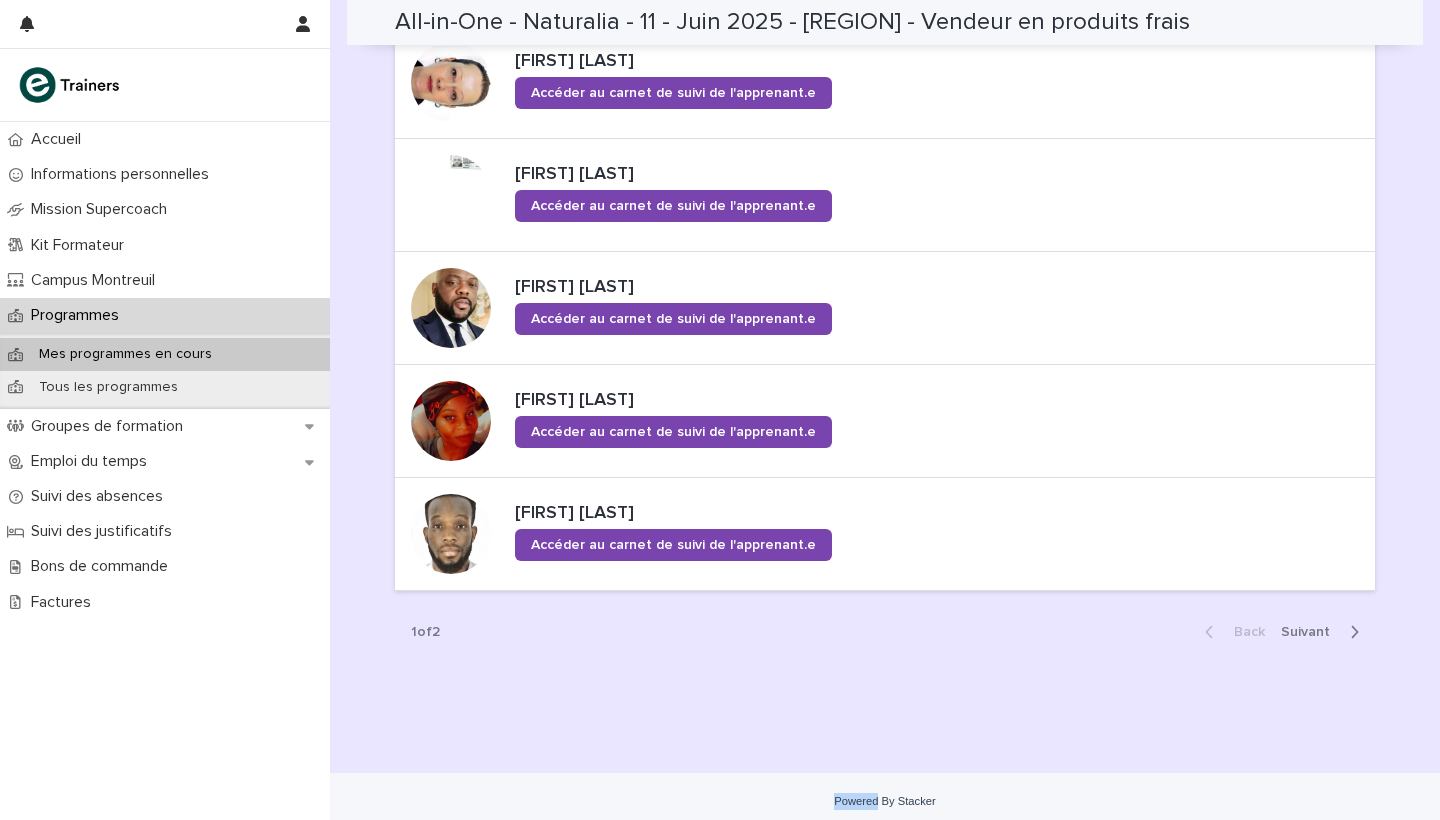 click on "Next" at bounding box center [1311, 632] 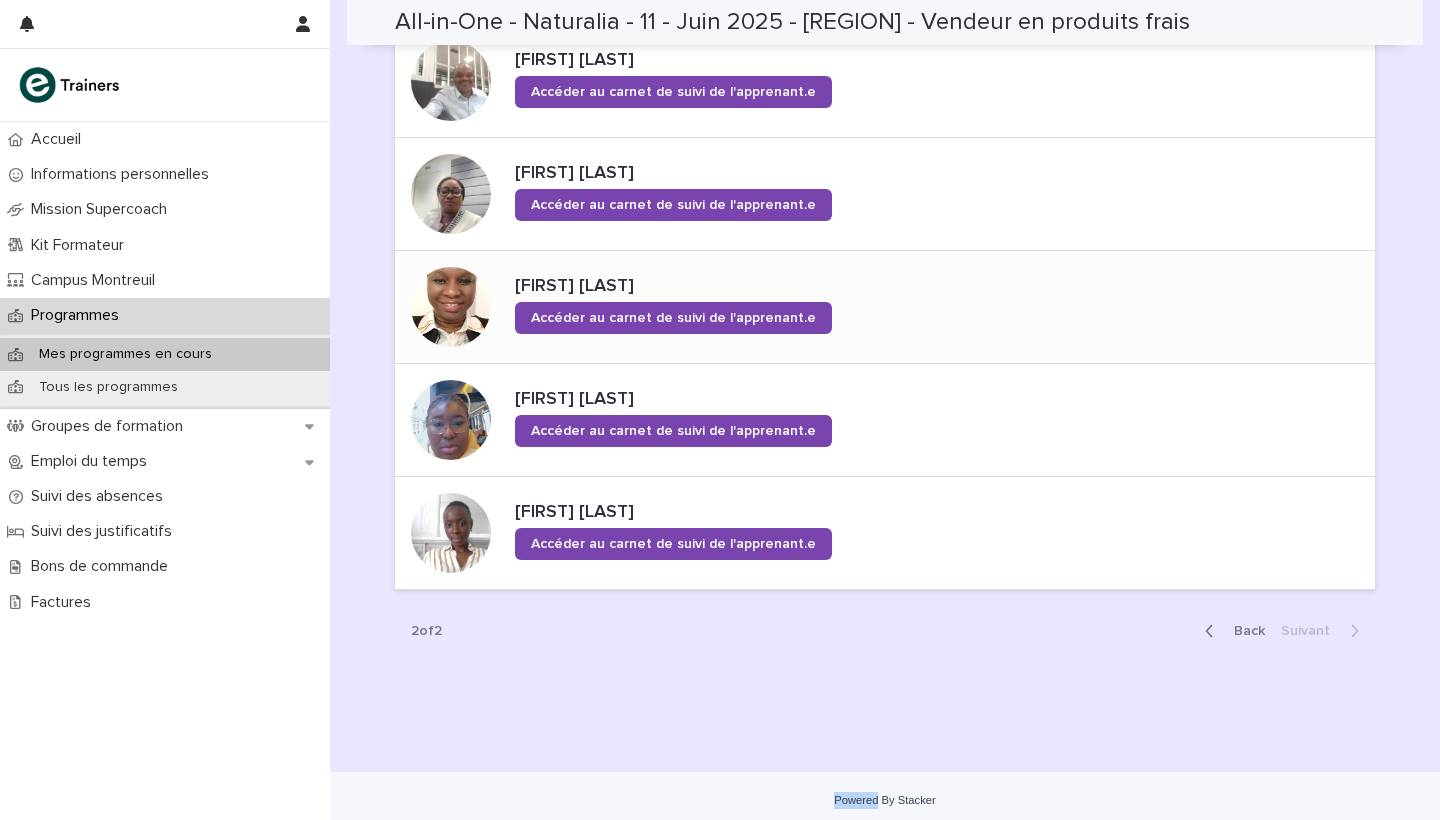 scroll, scrollTop: 1262, scrollLeft: 0, axis: vertical 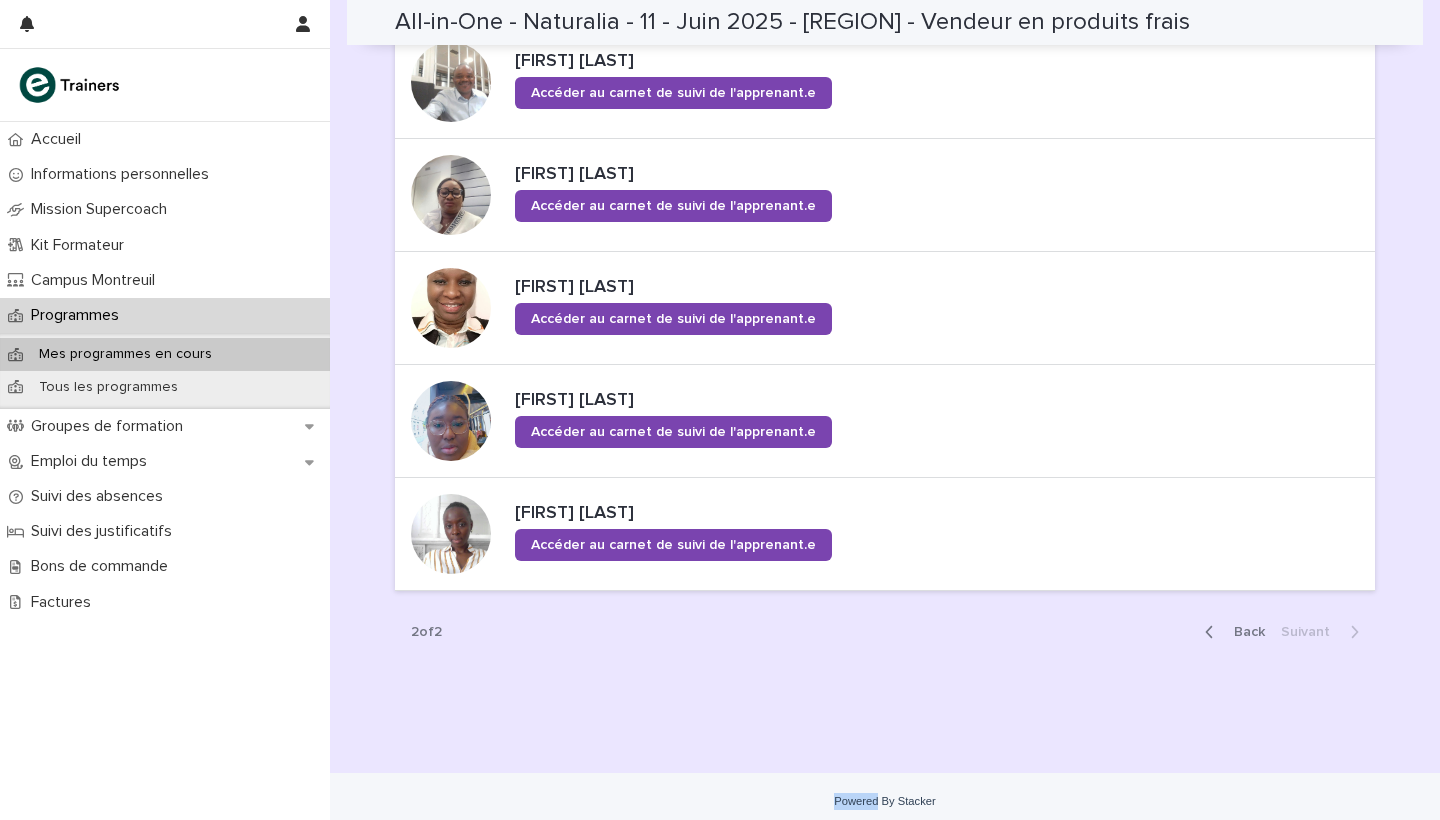 click on "Back" at bounding box center [1243, 632] 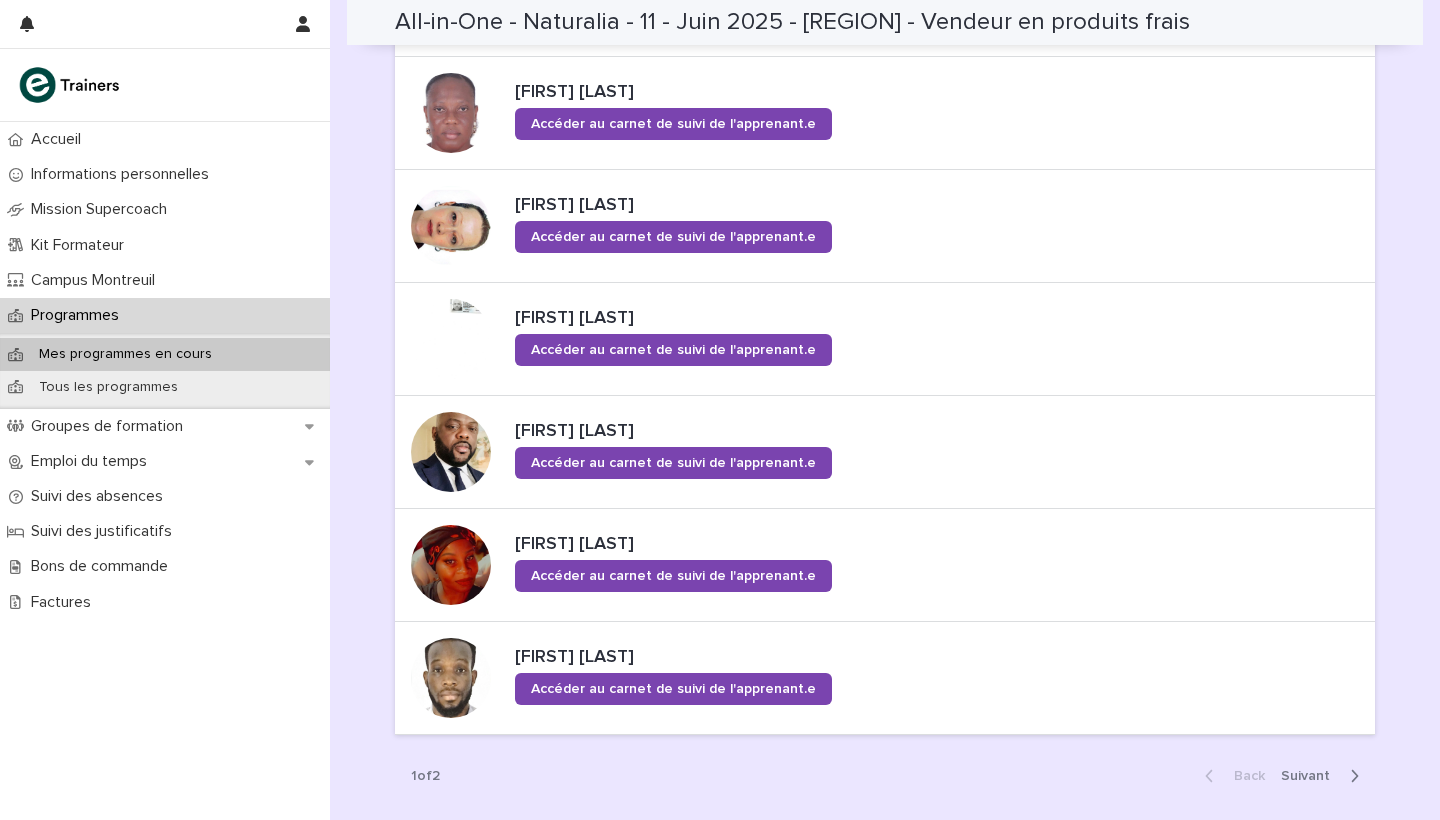 scroll, scrollTop: 1698, scrollLeft: 0, axis: vertical 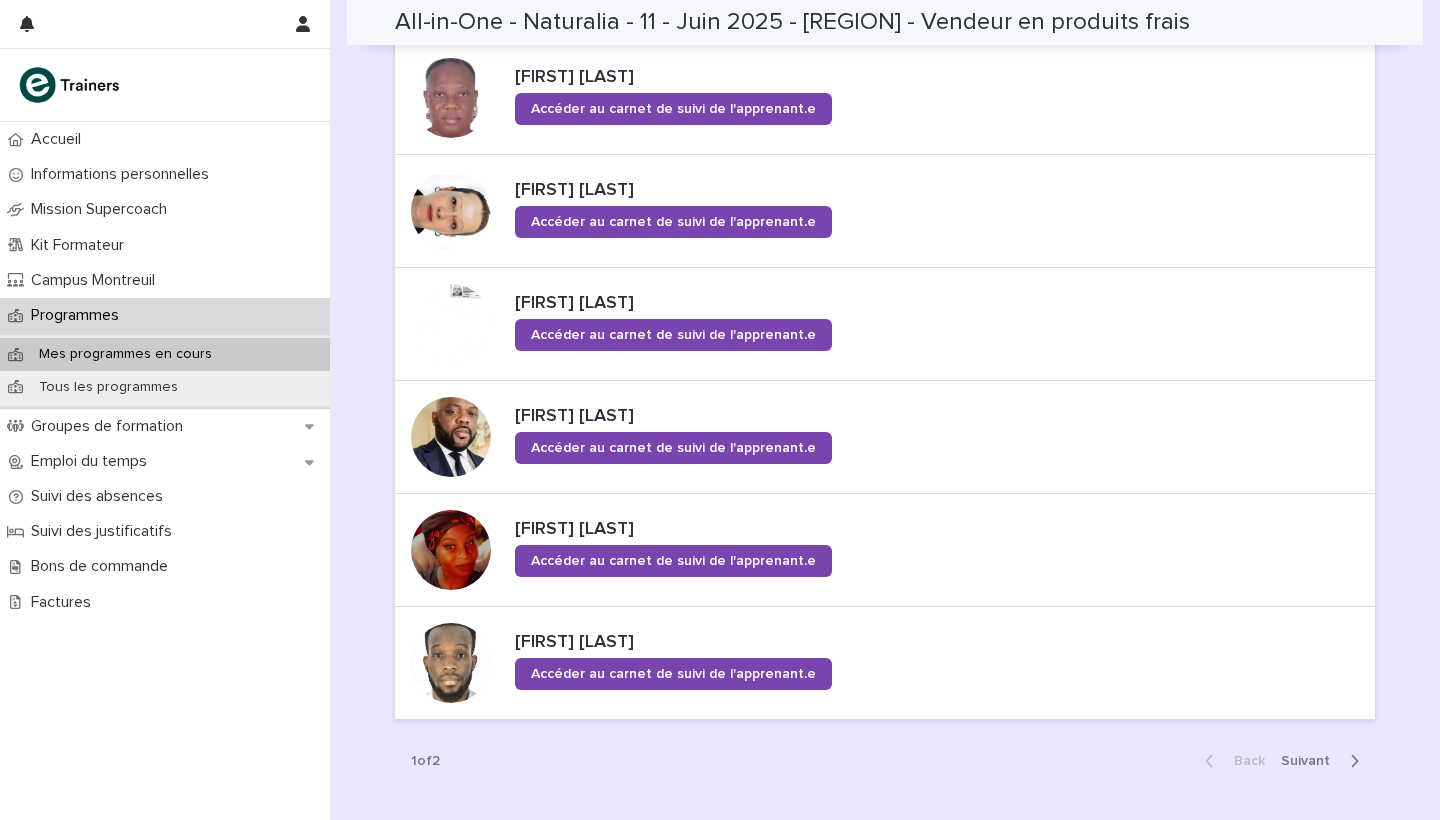 click on "Next" at bounding box center [1311, 761] 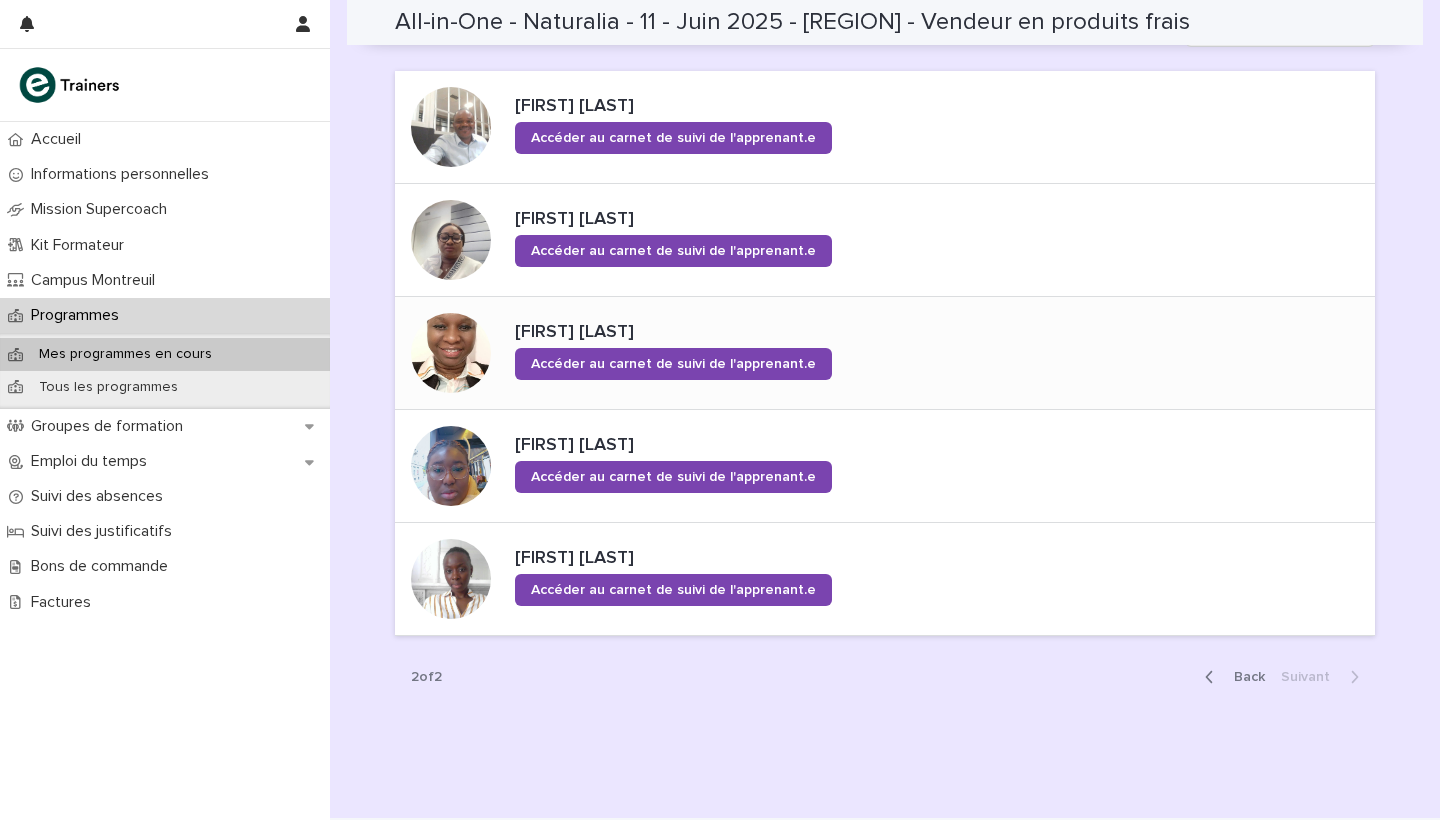 scroll, scrollTop: 1218, scrollLeft: 0, axis: vertical 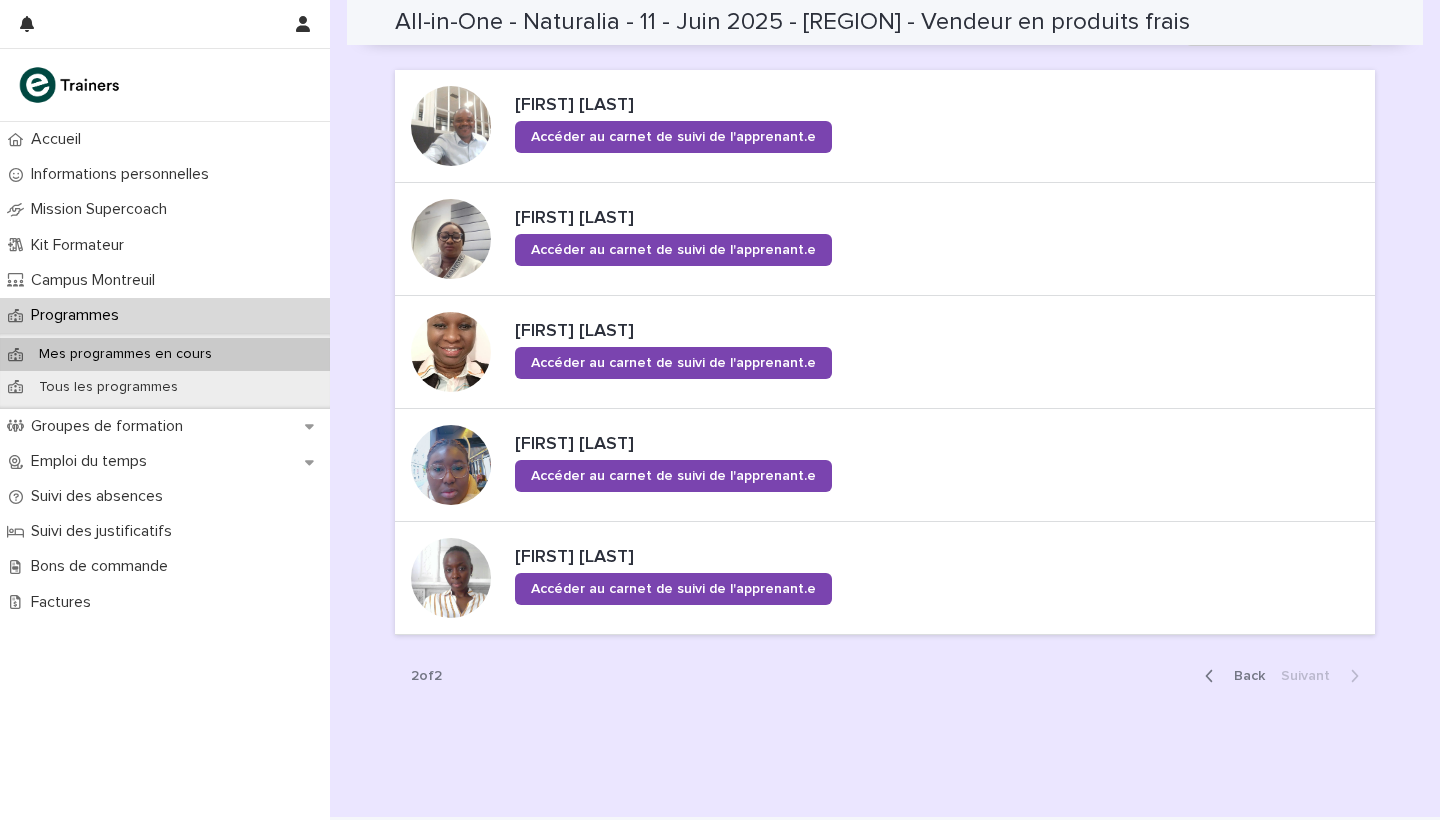click on "Back" at bounding box center (1243, 676) 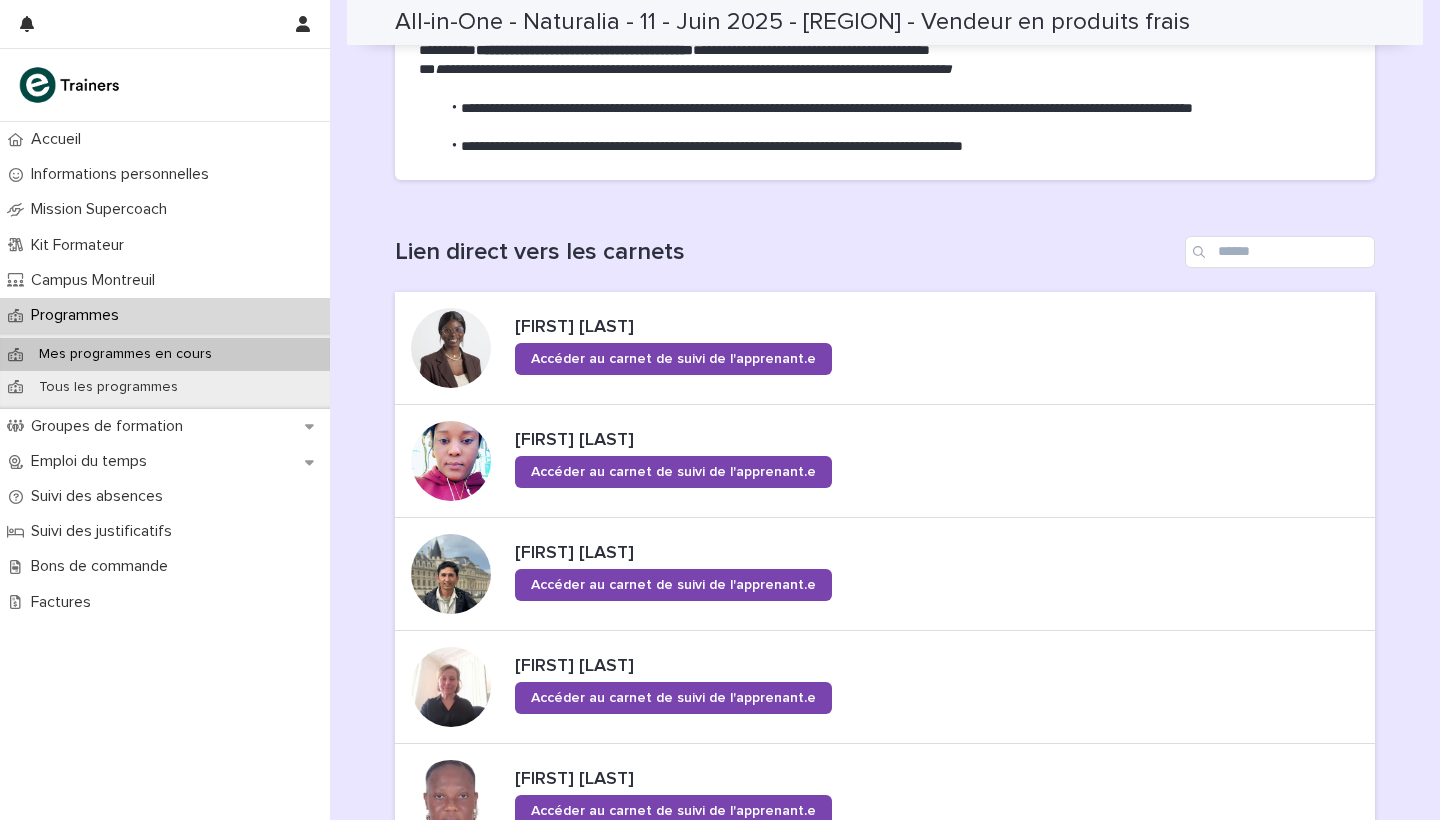 scroll, scrollTop: 1151, scrollLeft: 0, axis: vertical 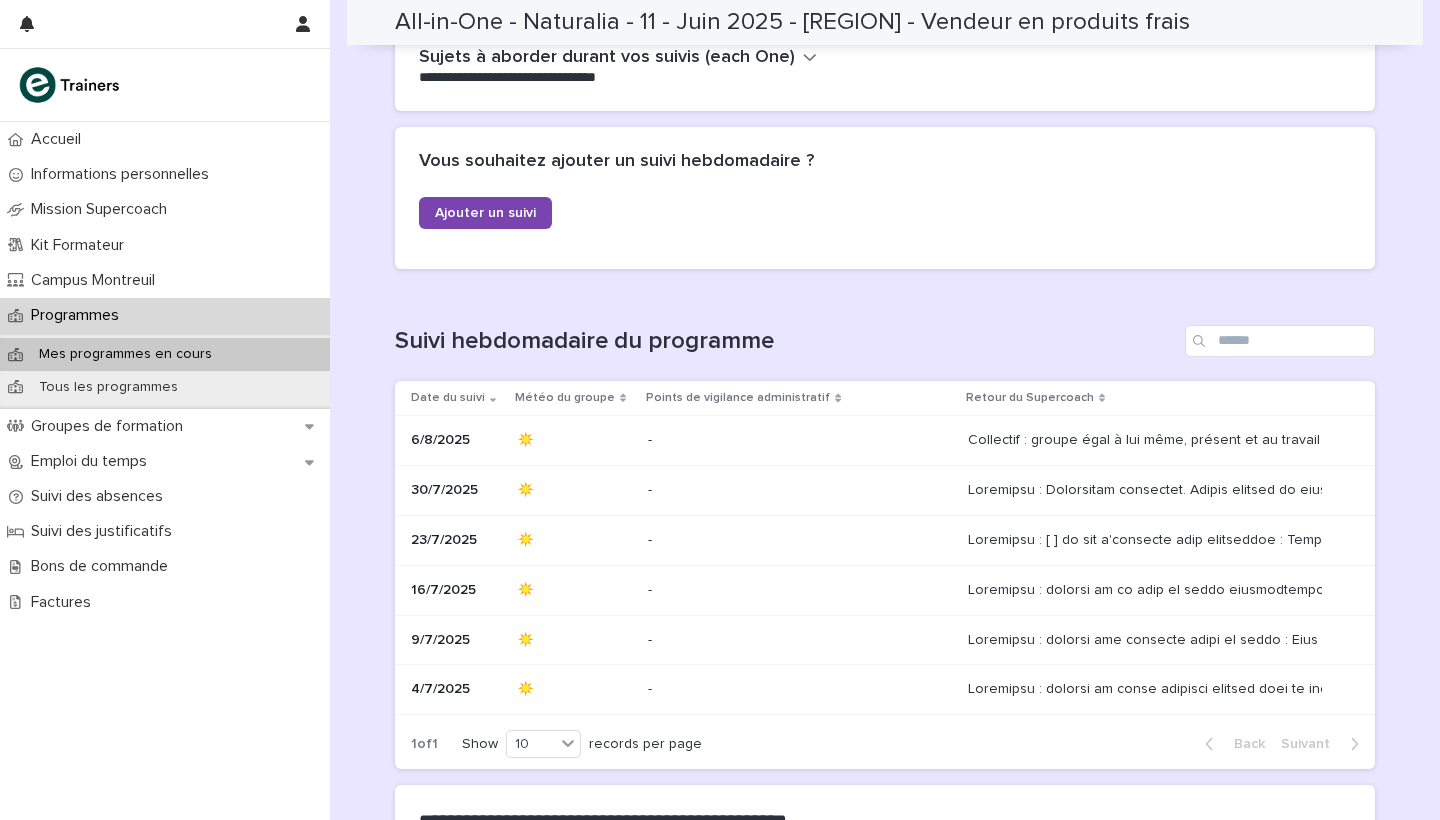 click at bounding box center (799, 440) 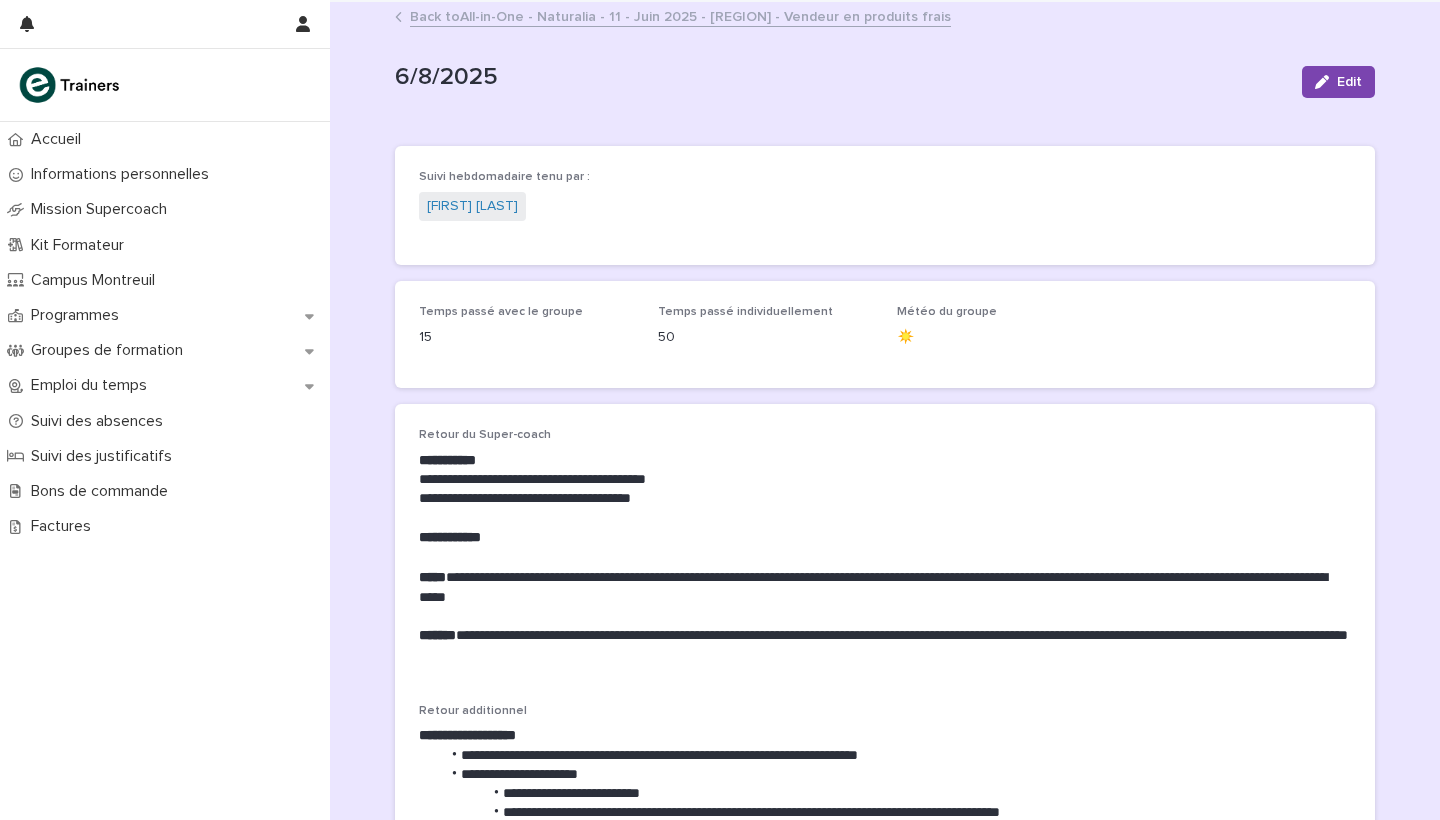 scroll, scrollTop: 0, scrollLeft: 0, axis: both 